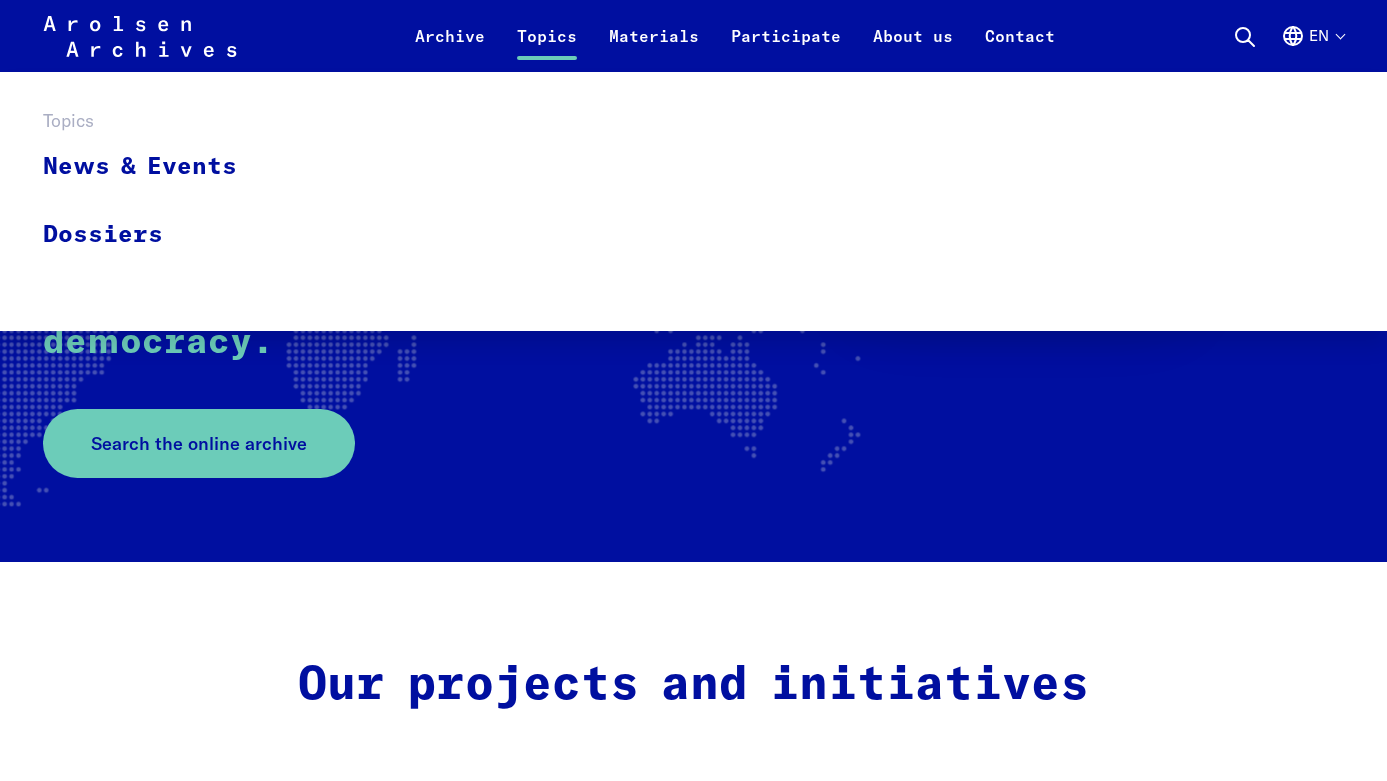 scroll, scrollTop: 368, scrollLeft: 0, axis: vertical 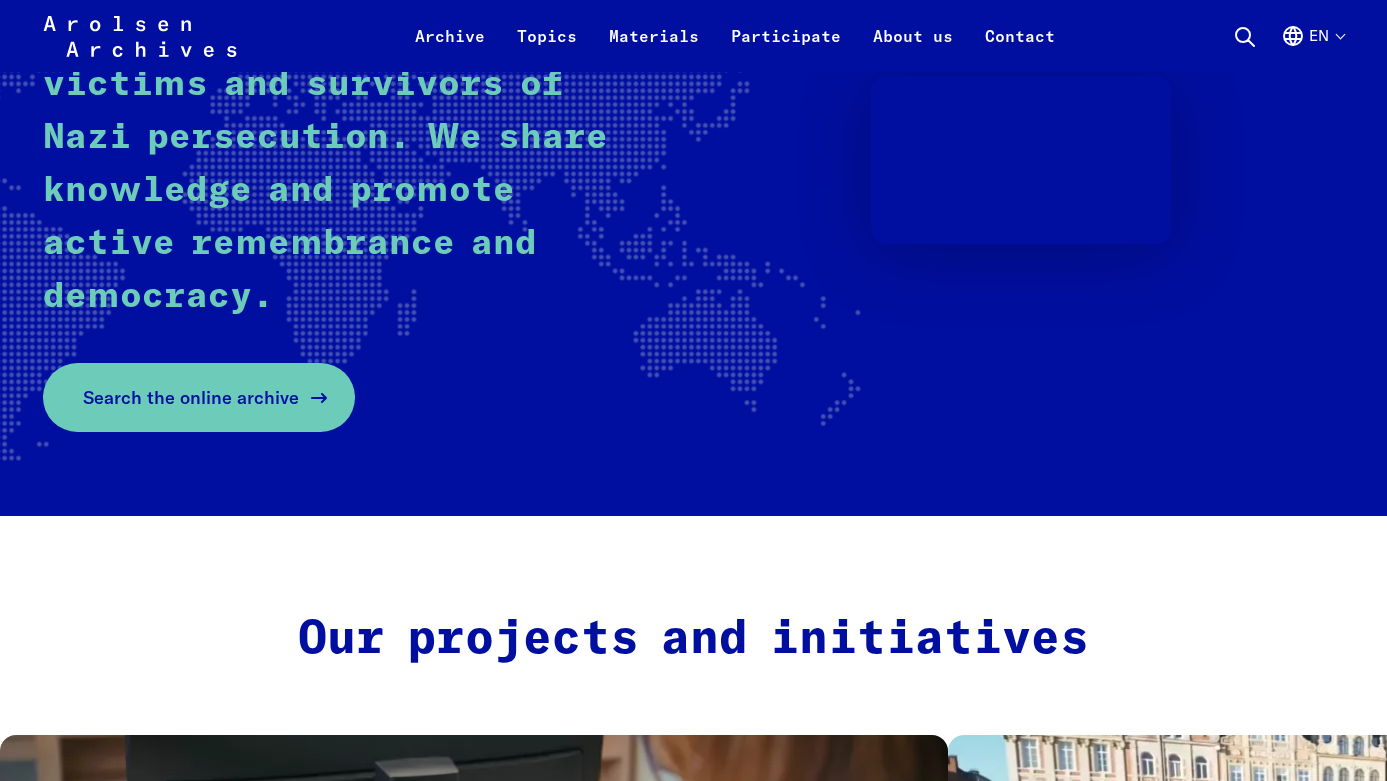 click on "Search the online archive" at bounding box center [191, 397] 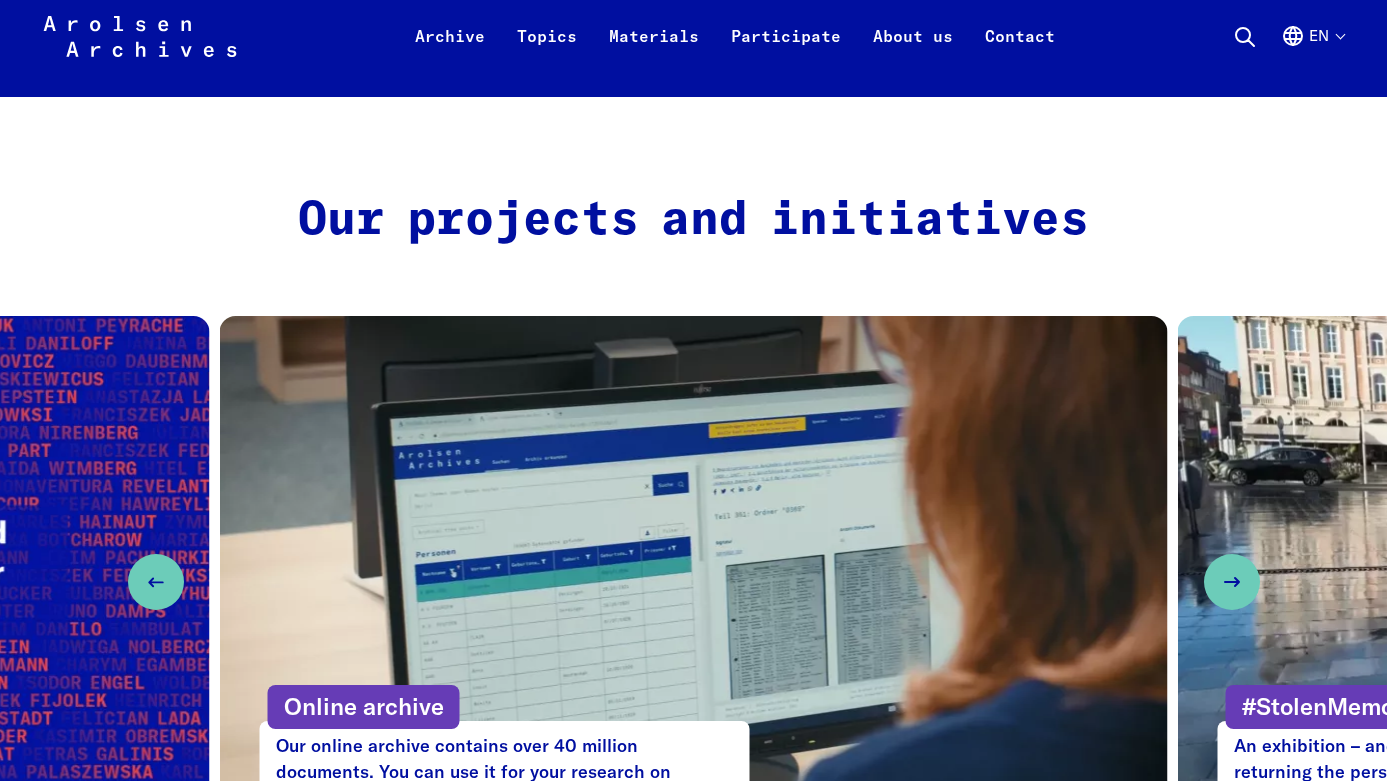 scroll, scrollTop: 0, scrollLeft: 0, axis: both 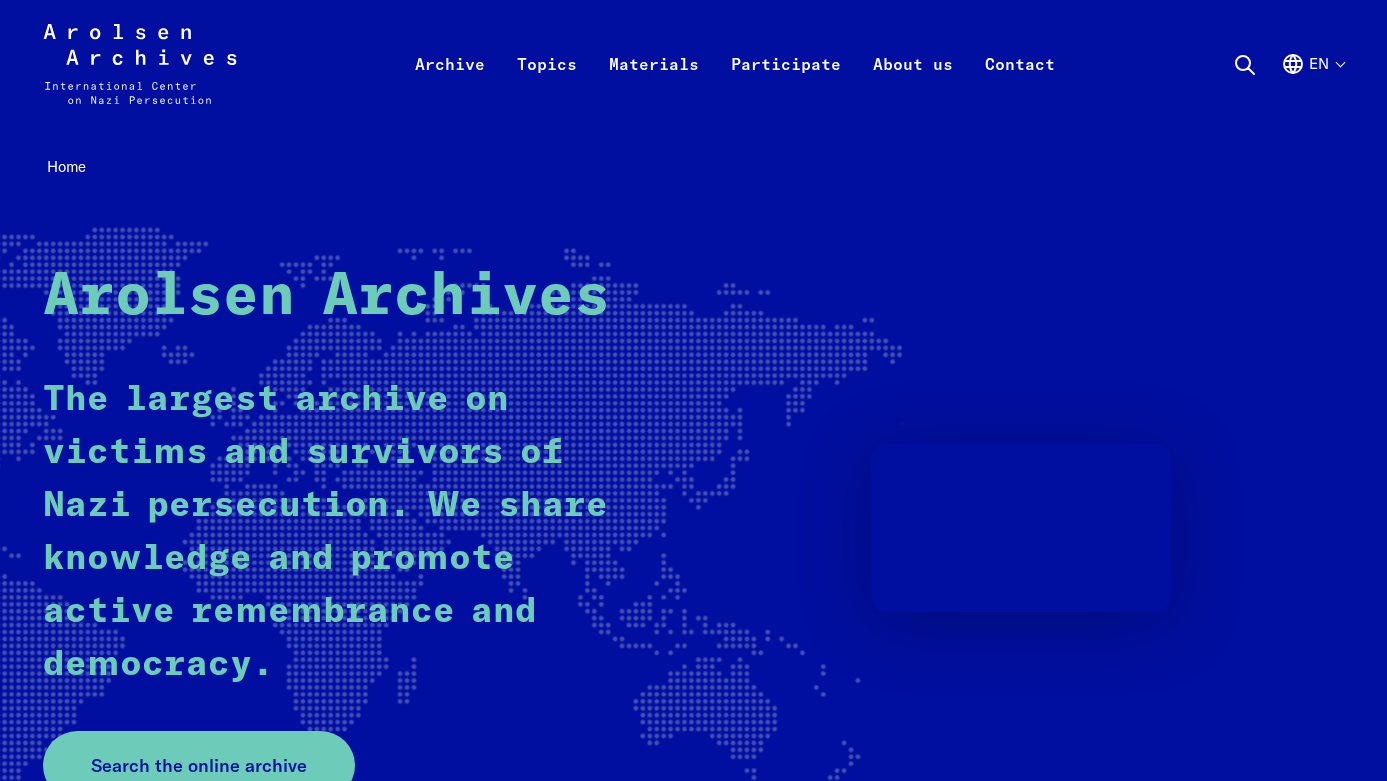 click 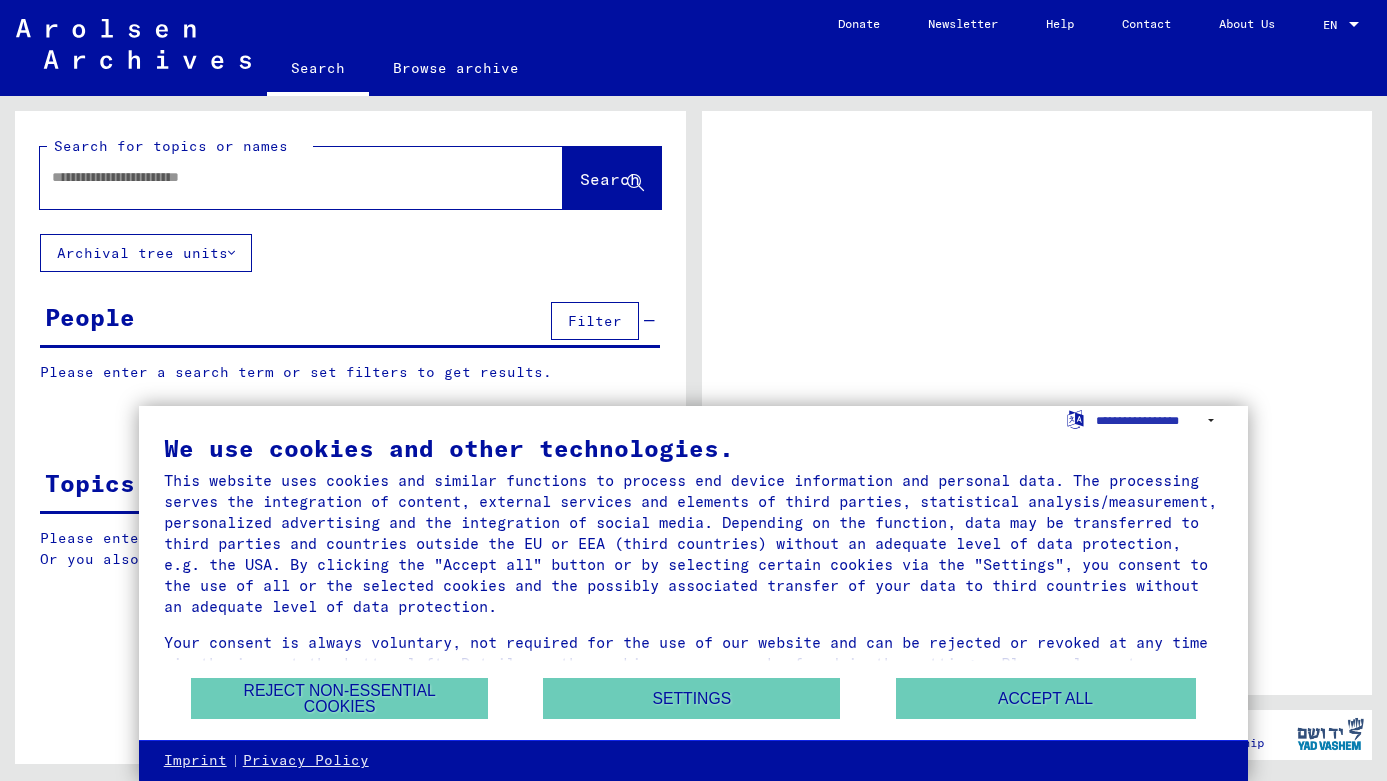 scroll, scrollTop: 0, scrollLeft: 0, axis: both 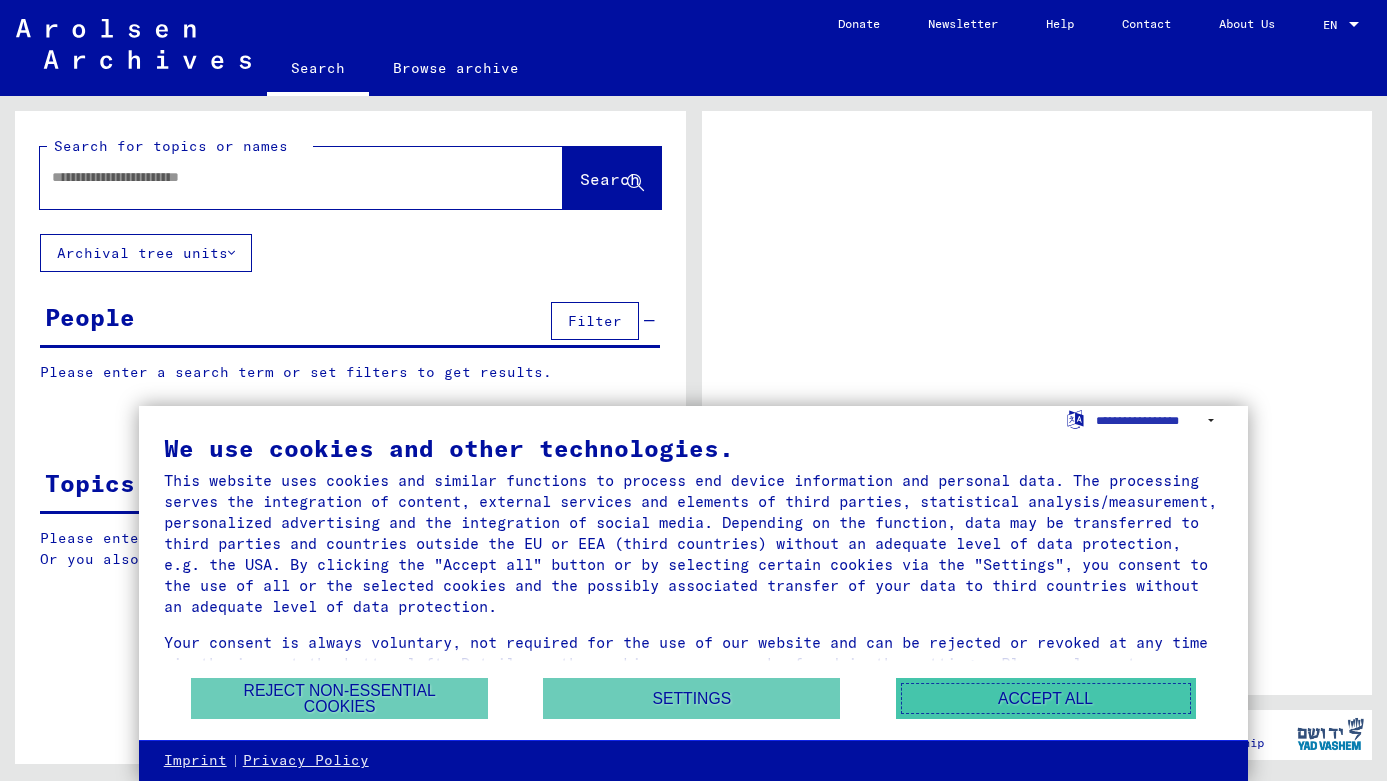 click on "Accept all" at bounding box center (1046, 698) 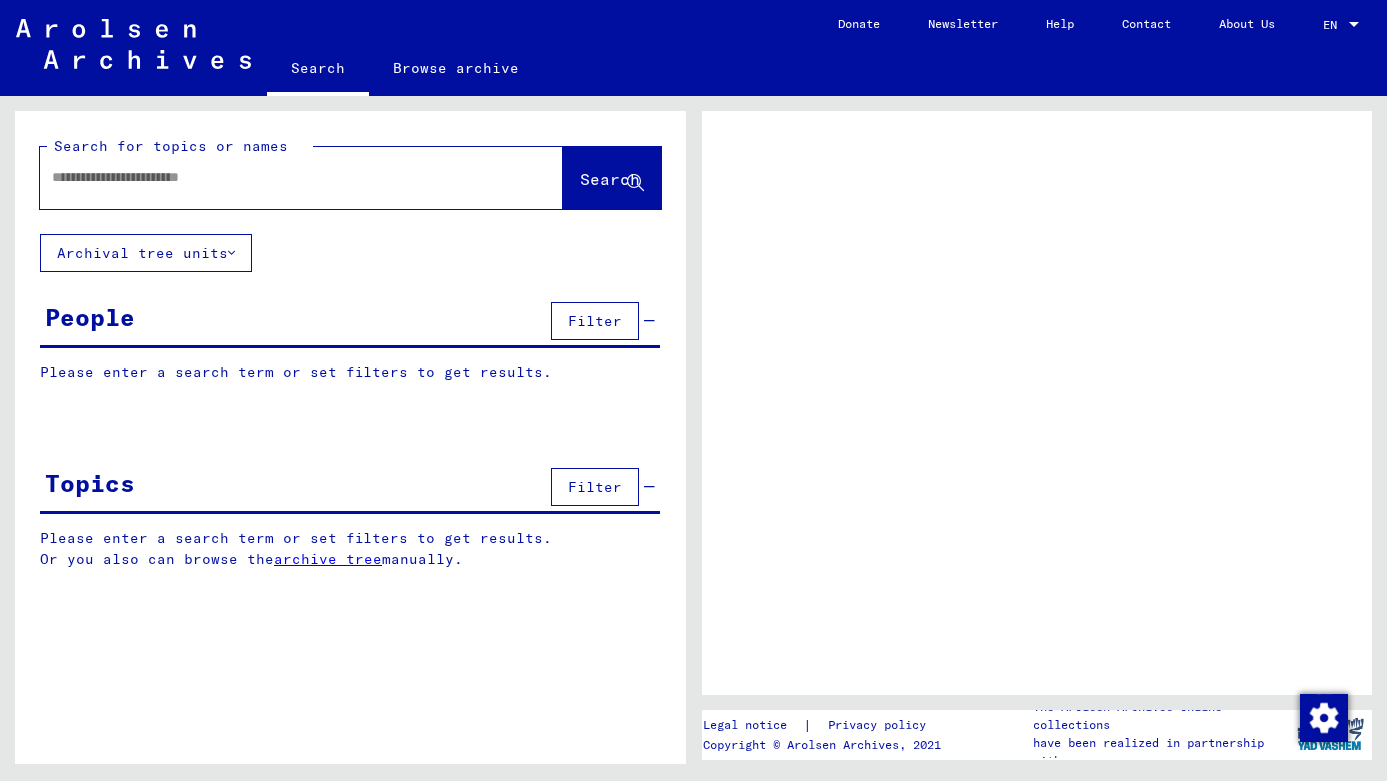 click 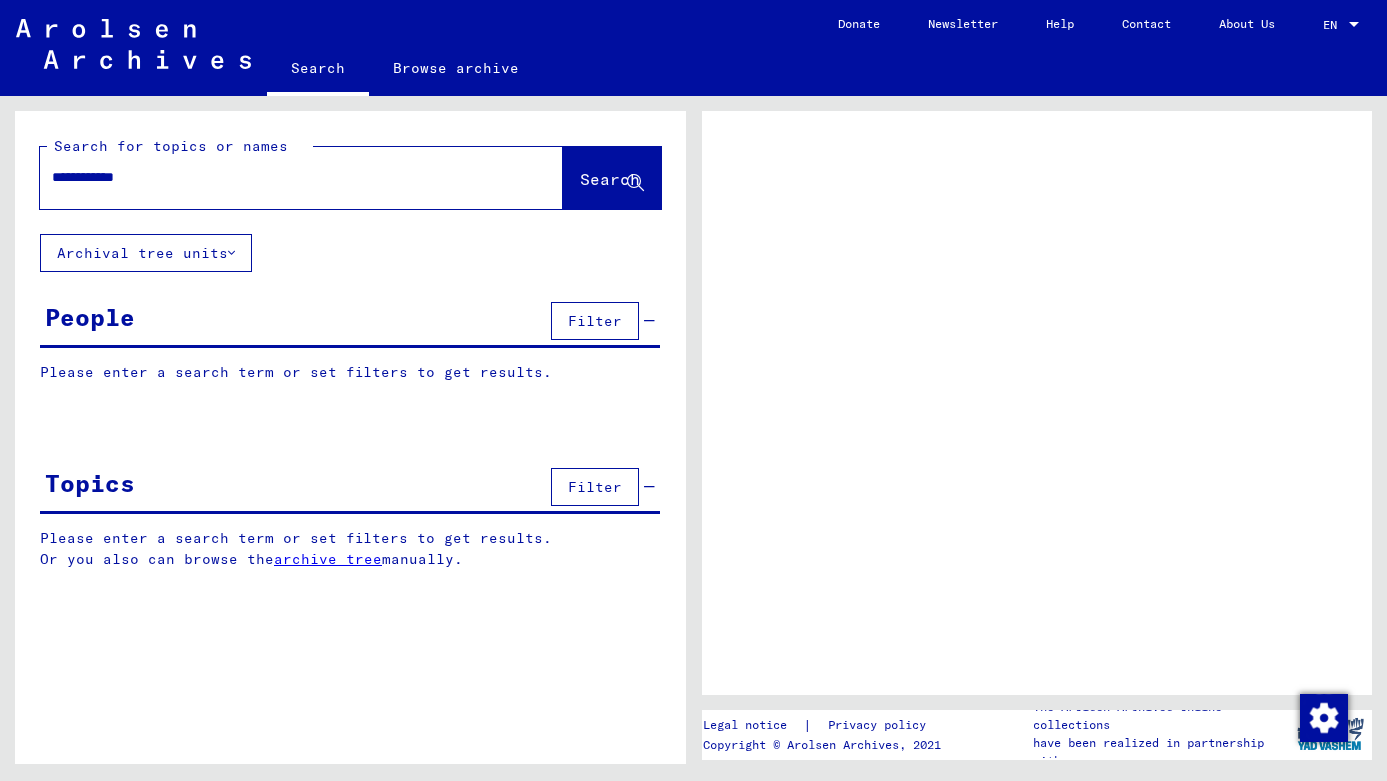 type on "**********" 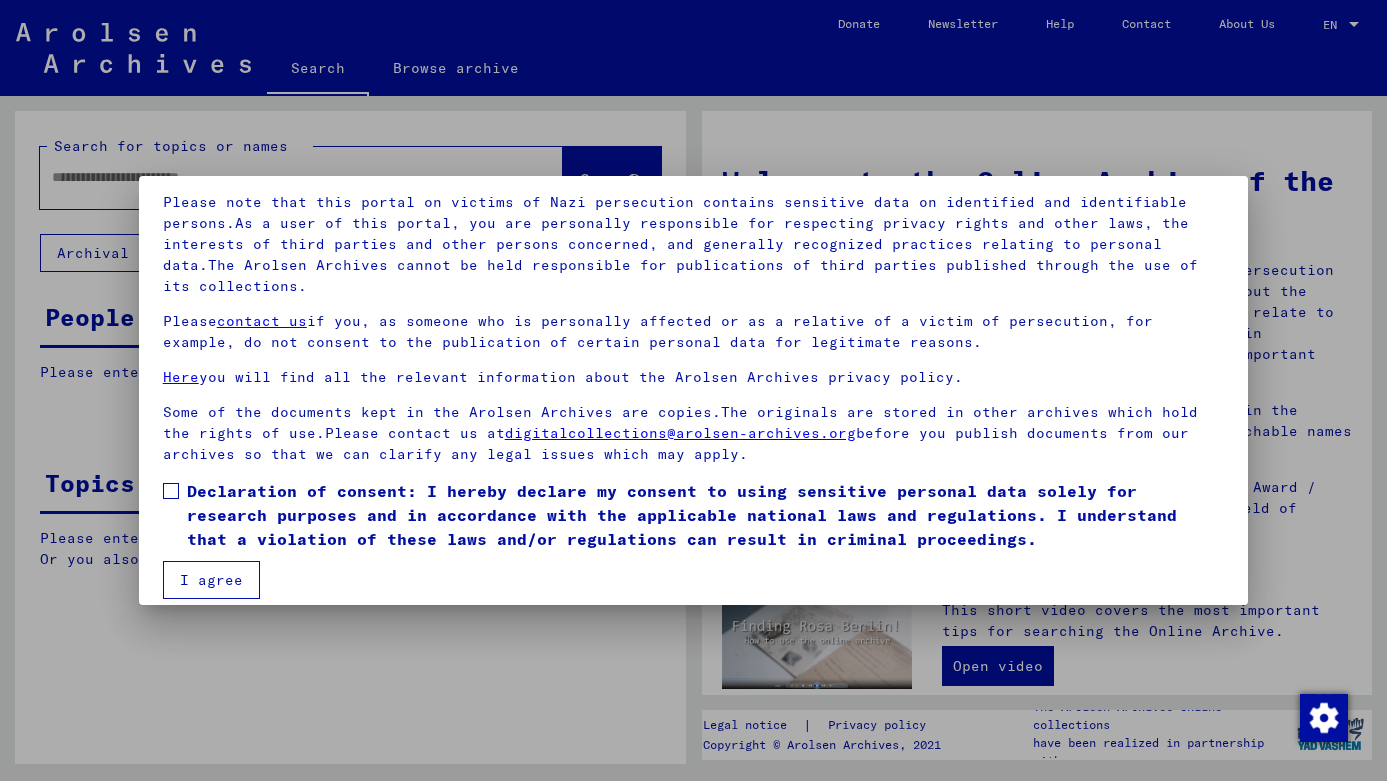 scroll, scrollTop: 147, scrollLeft: 0, axis: vertical 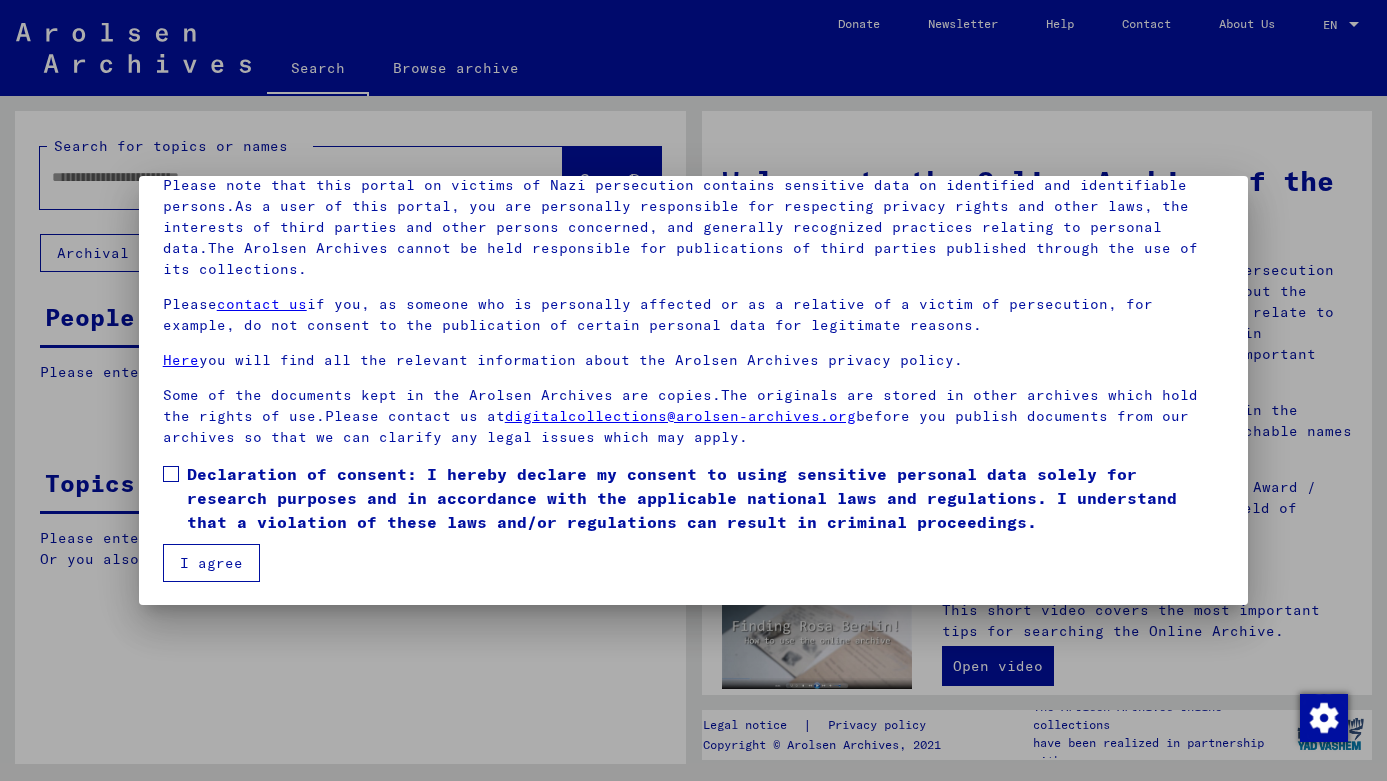 click on "Our  terms of use  were established by the international commission, which is the highest governing body of the Arolsen Archives, and do not correspond to German or other national archive law. Please note that this portal on victims of Nazi persecution contains sensitive data on identified and identifiable persons.As a user of this portal, you are personally responsible for respecting privacy rights and other laws, the interests of third parties and other persons concerned, and generally recognized practices relating to personal data.The Arolsen Archives cannot be held responsible for publications of third parties published through the use of its collections. Please  contact us  if you, as someone who is personally affected or as a relative of a victim of persecution, for example, do not consent to the publication of certain personal data for legitimate reasons. Here  you will find all the relevant information about the Arolsen Archives privacy policy. digitalcollections@arolsen-archives.org   I agree" at bounding box center (694, 343) 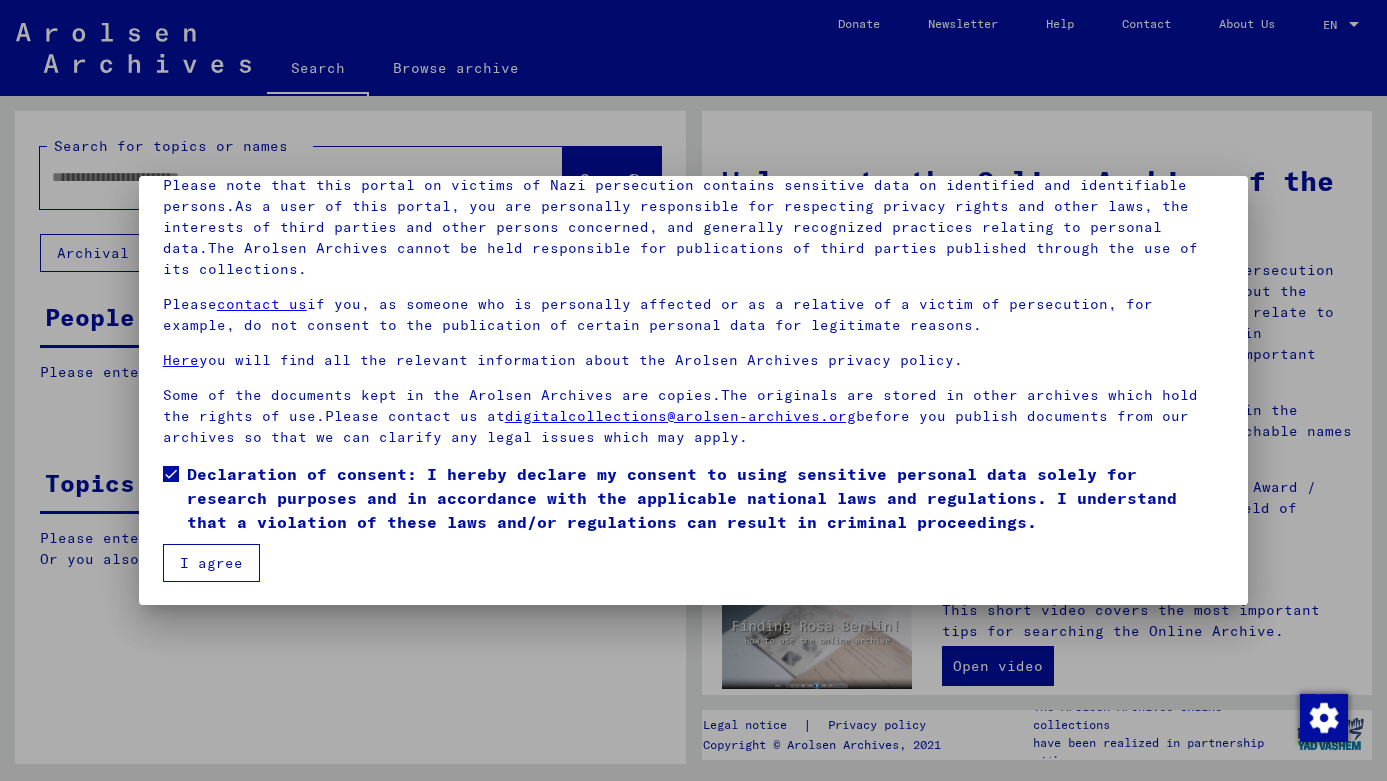 click on "I agree" at bounding box center [211, 563] 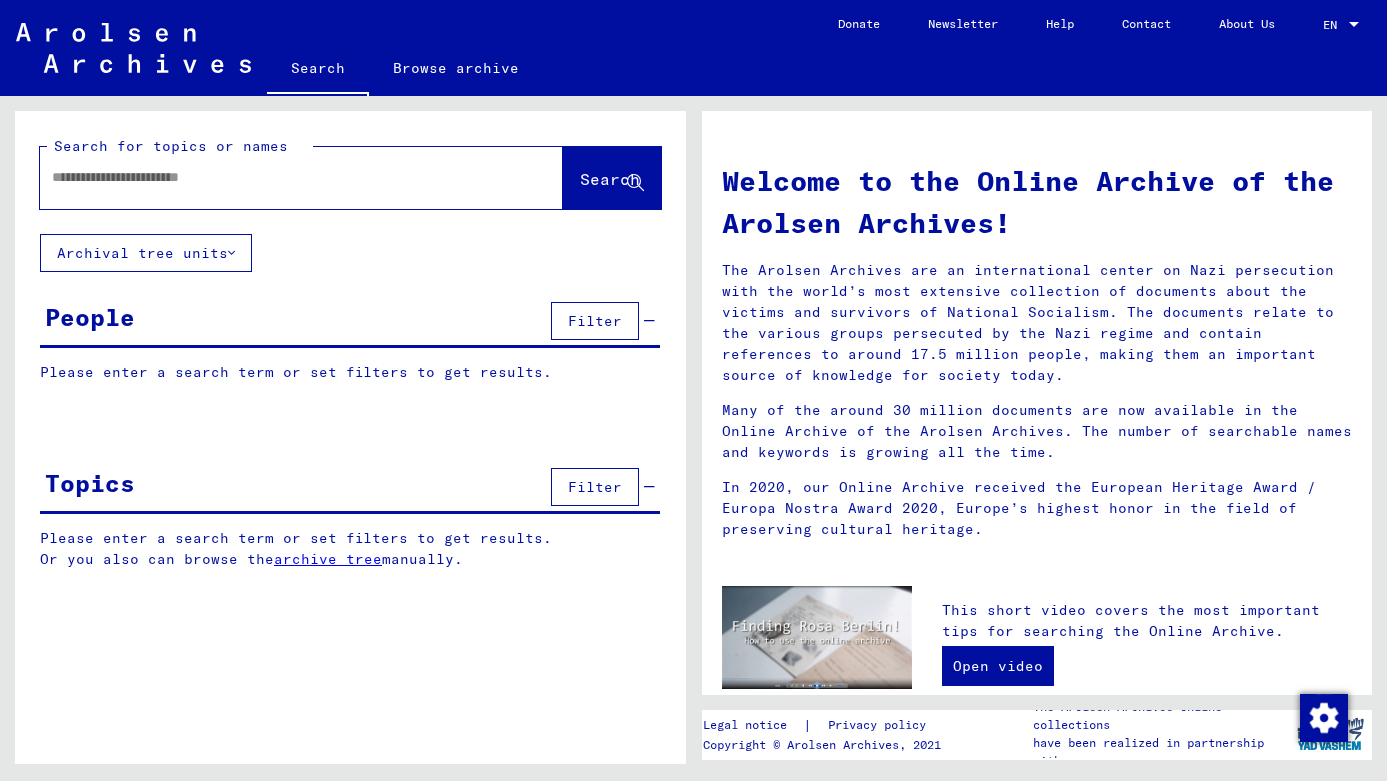 click at bounding box center (277, 177) 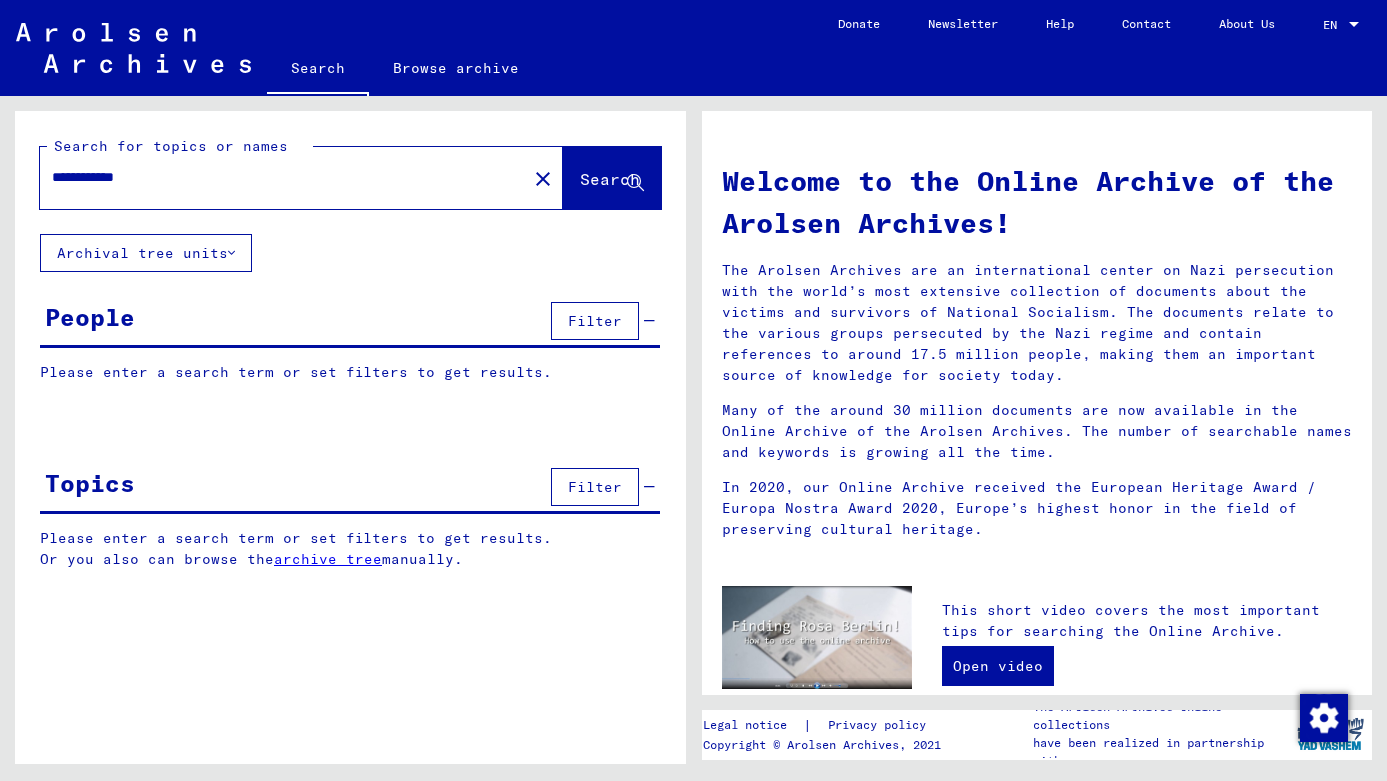 type on "**********" 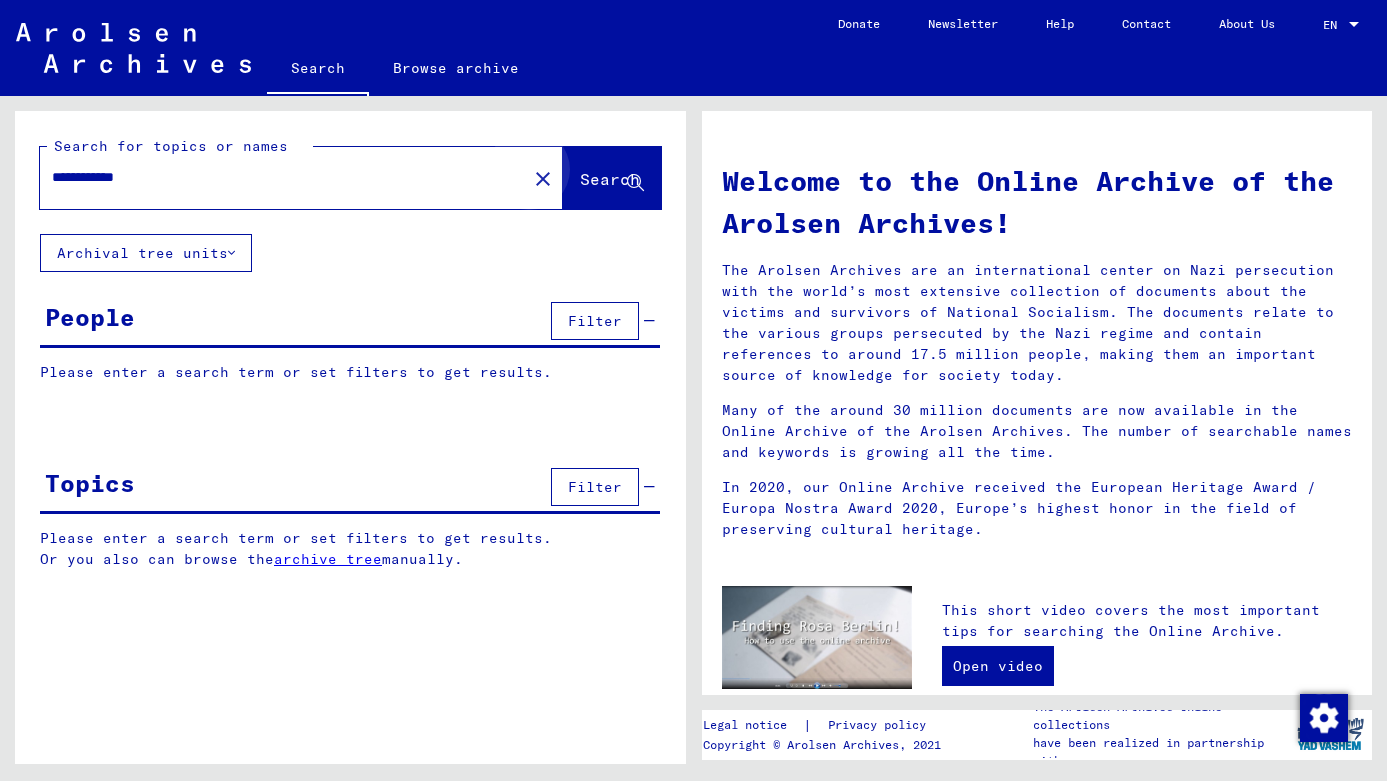 click on "Search" 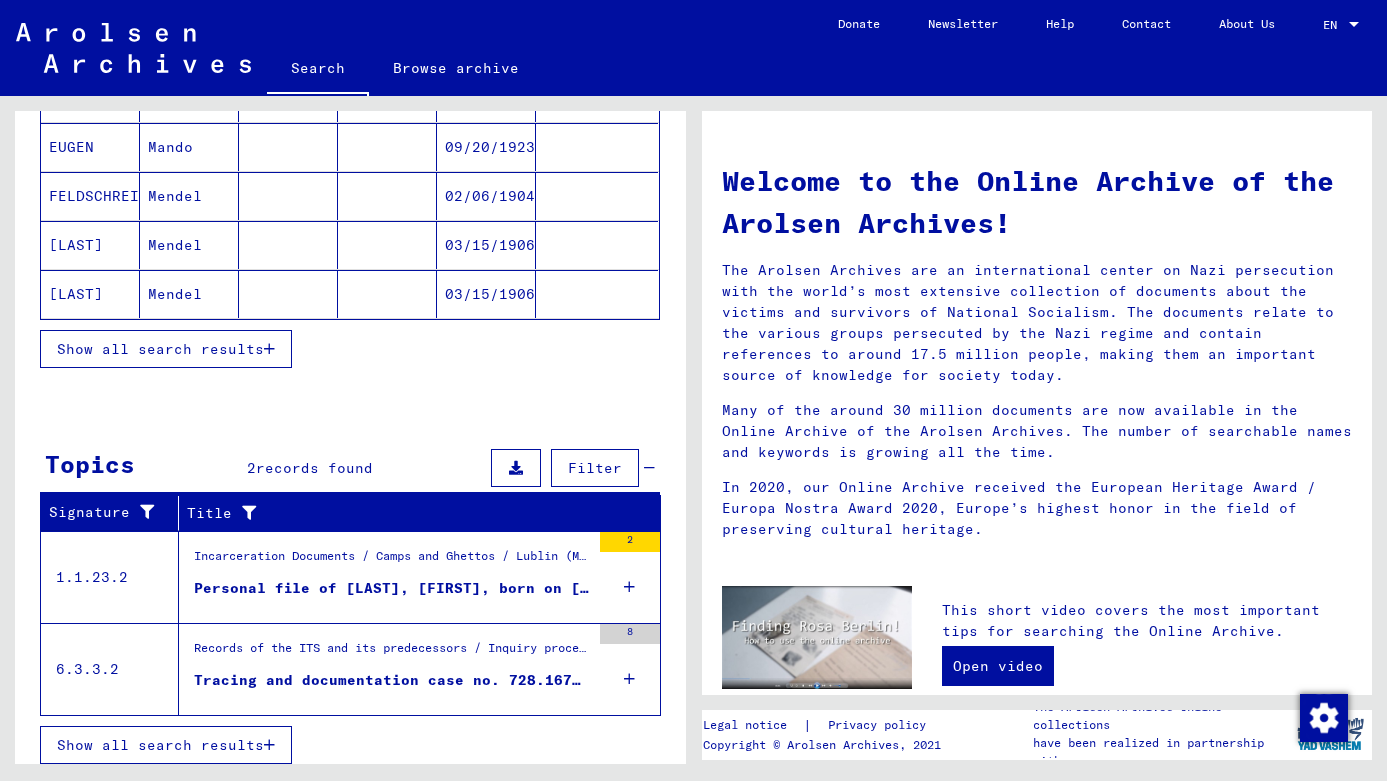 scroll, scrollTop: 341, scrollLeft: 0, axis: vertical 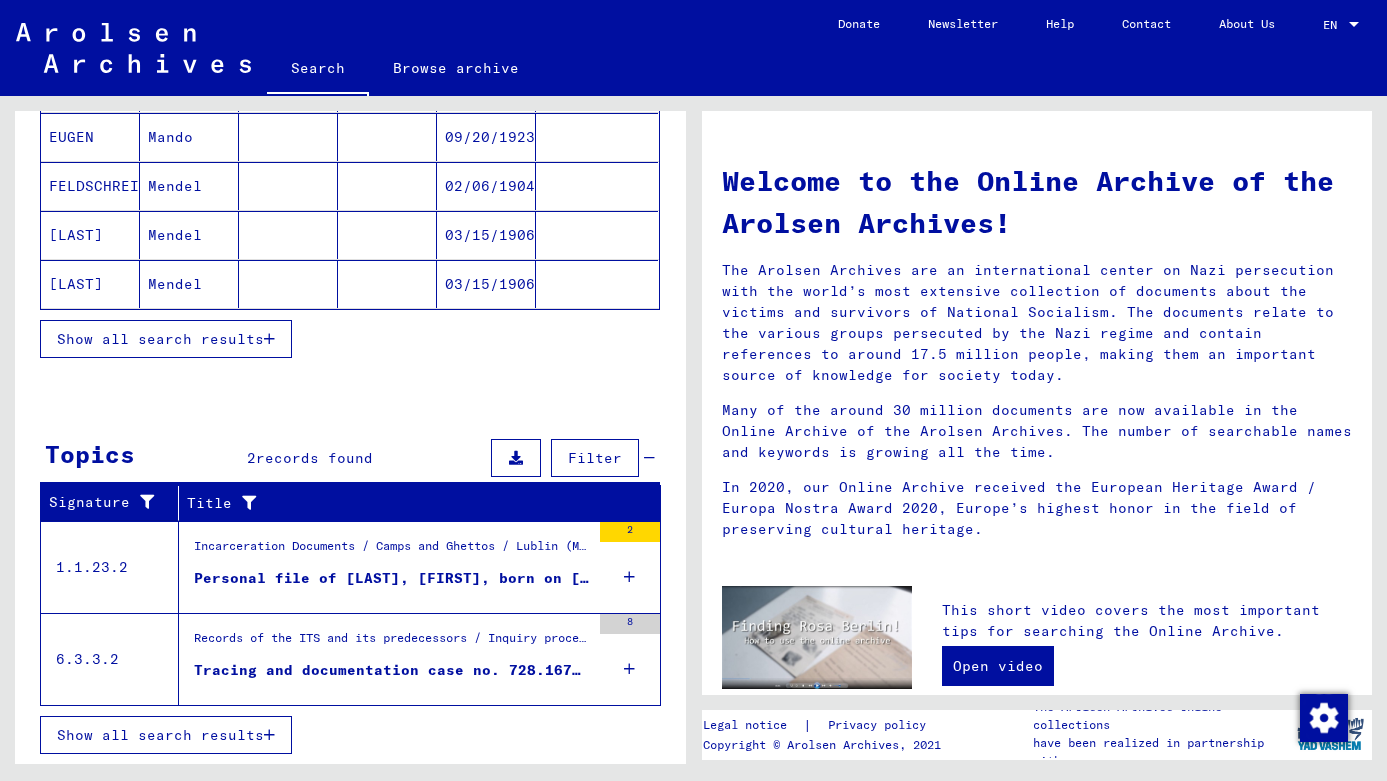 click on "Personal file of [LAST], [FIRST], born on [DATE], born in [CITY]" at bounding box center [392, 578] 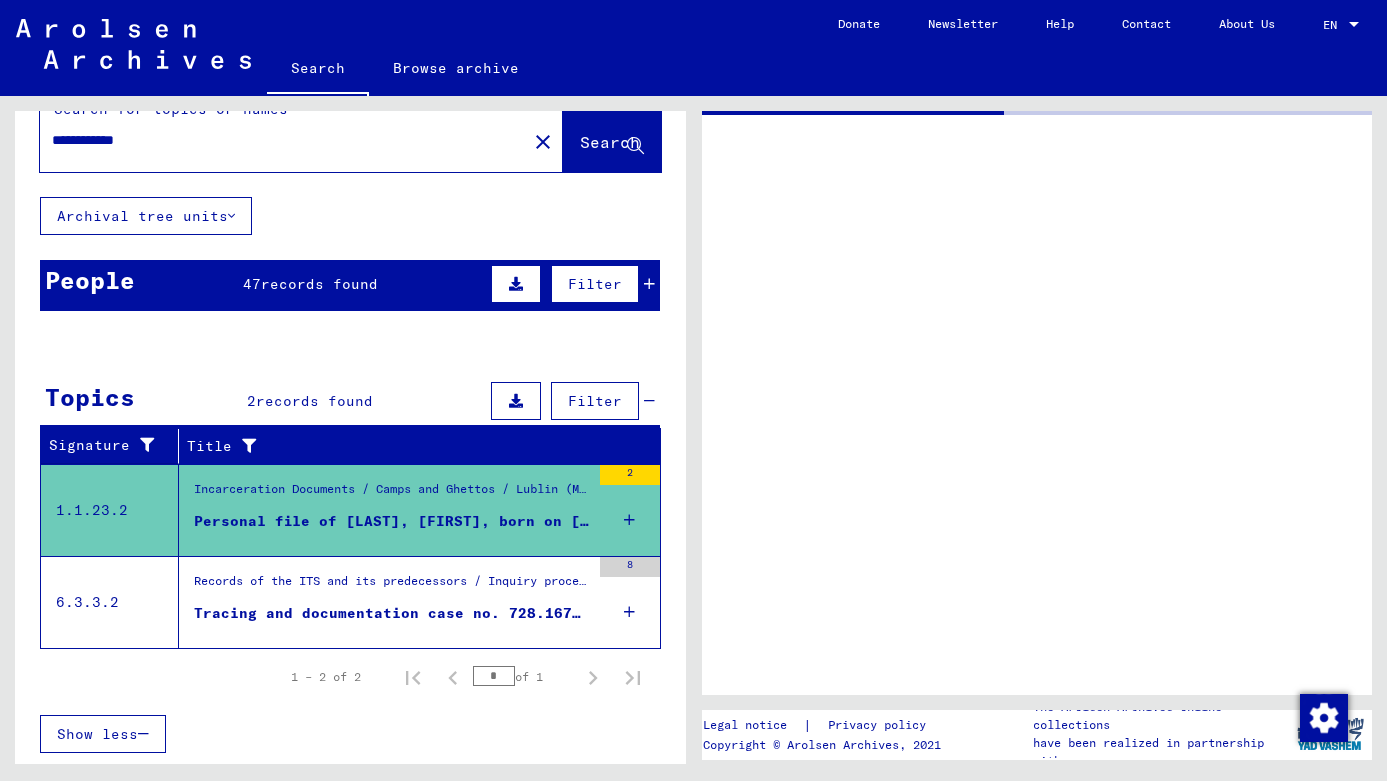 scroll, scrollTop: 36, scrollLeft: 0, axis: vertical 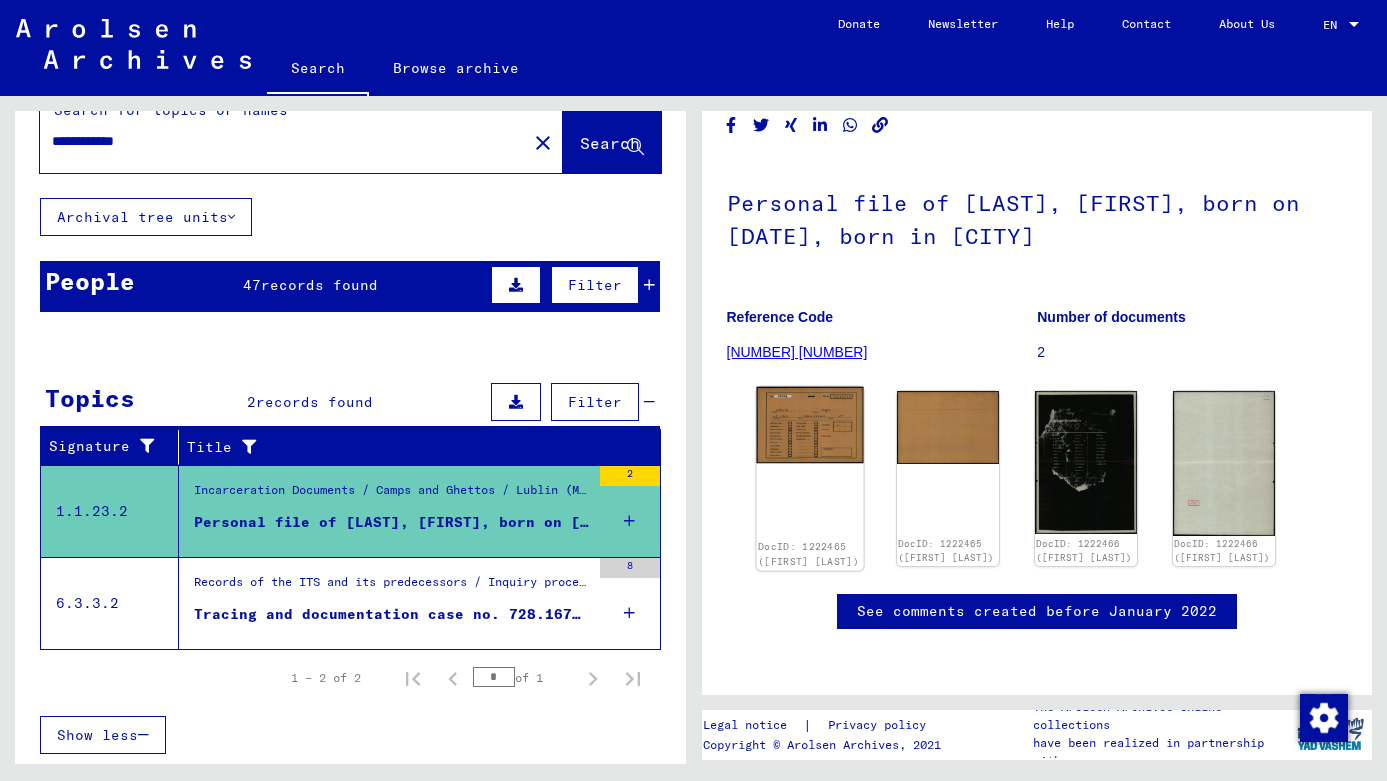 click 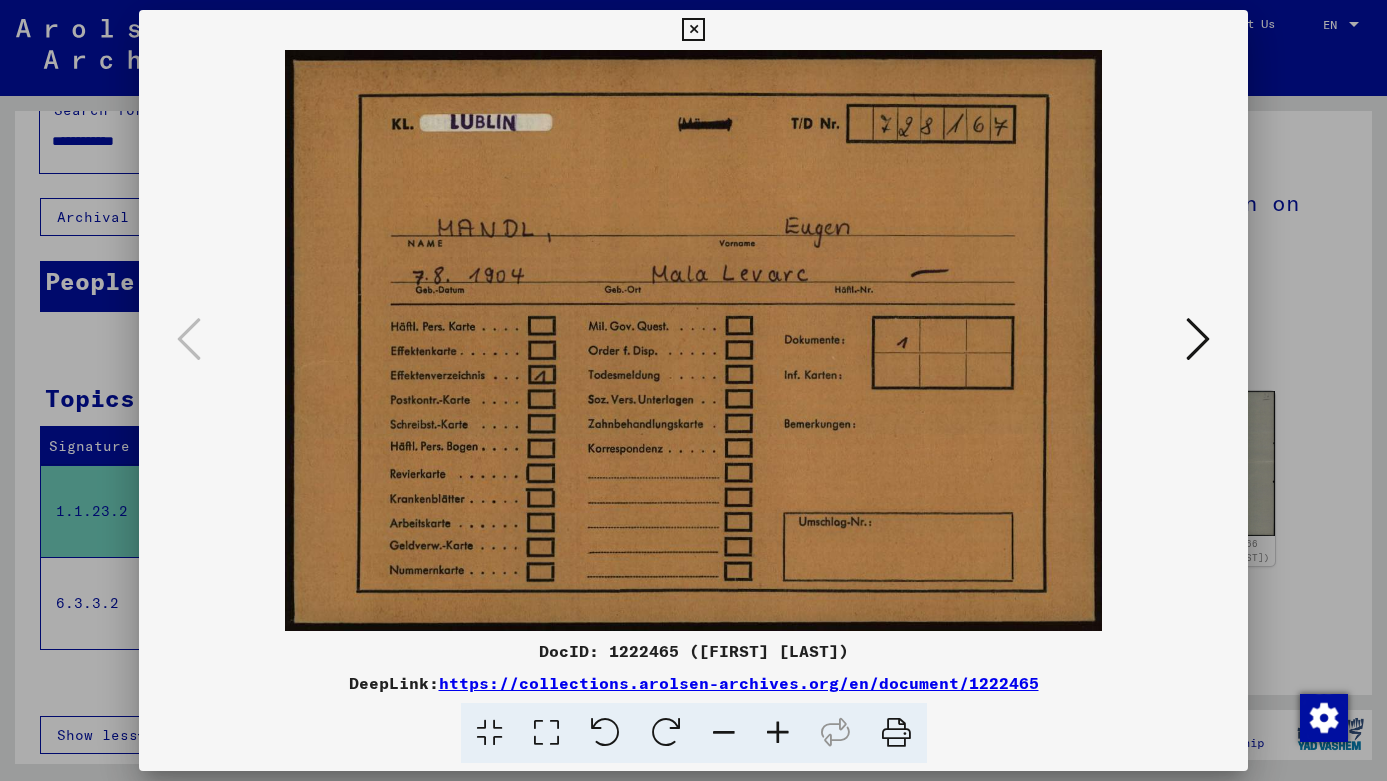 click at bounding box center [694, 340] 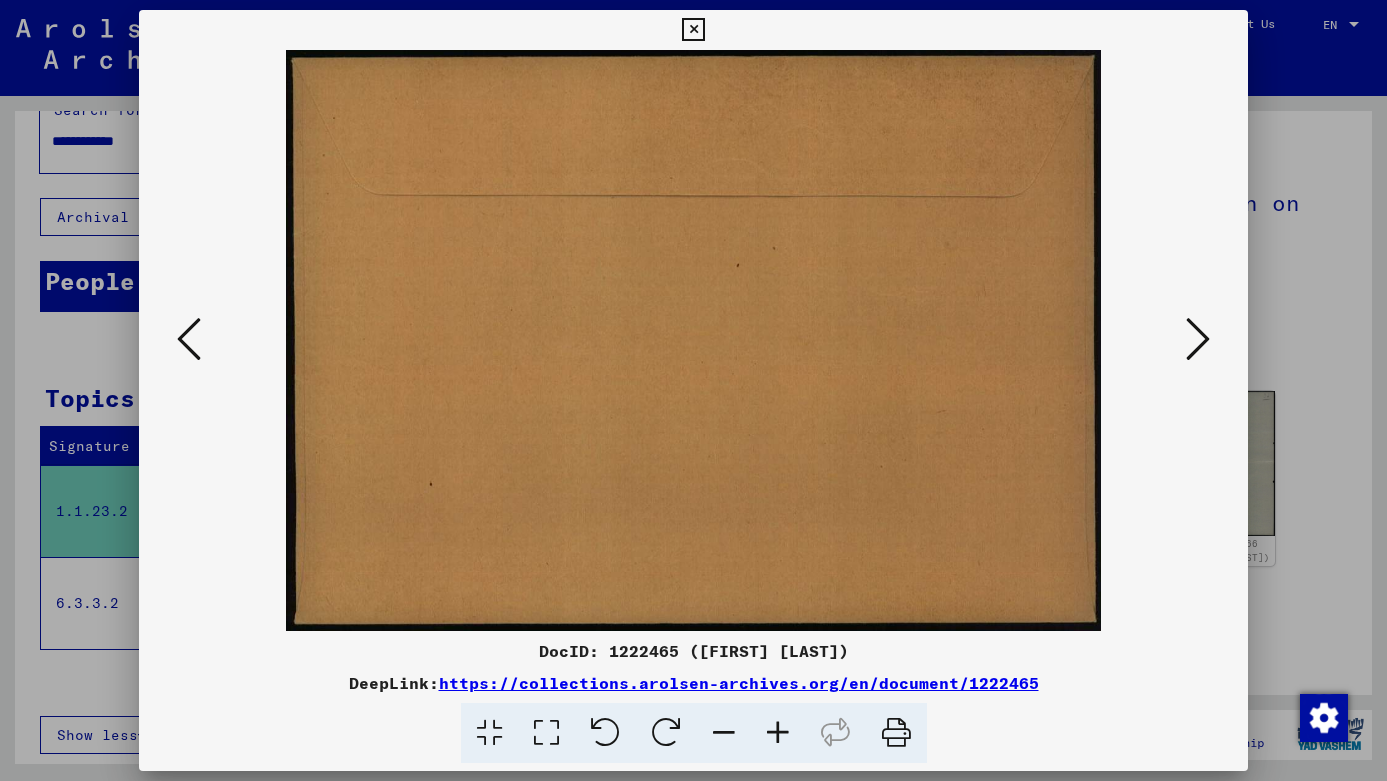 click at bounding box center (1198, 339) 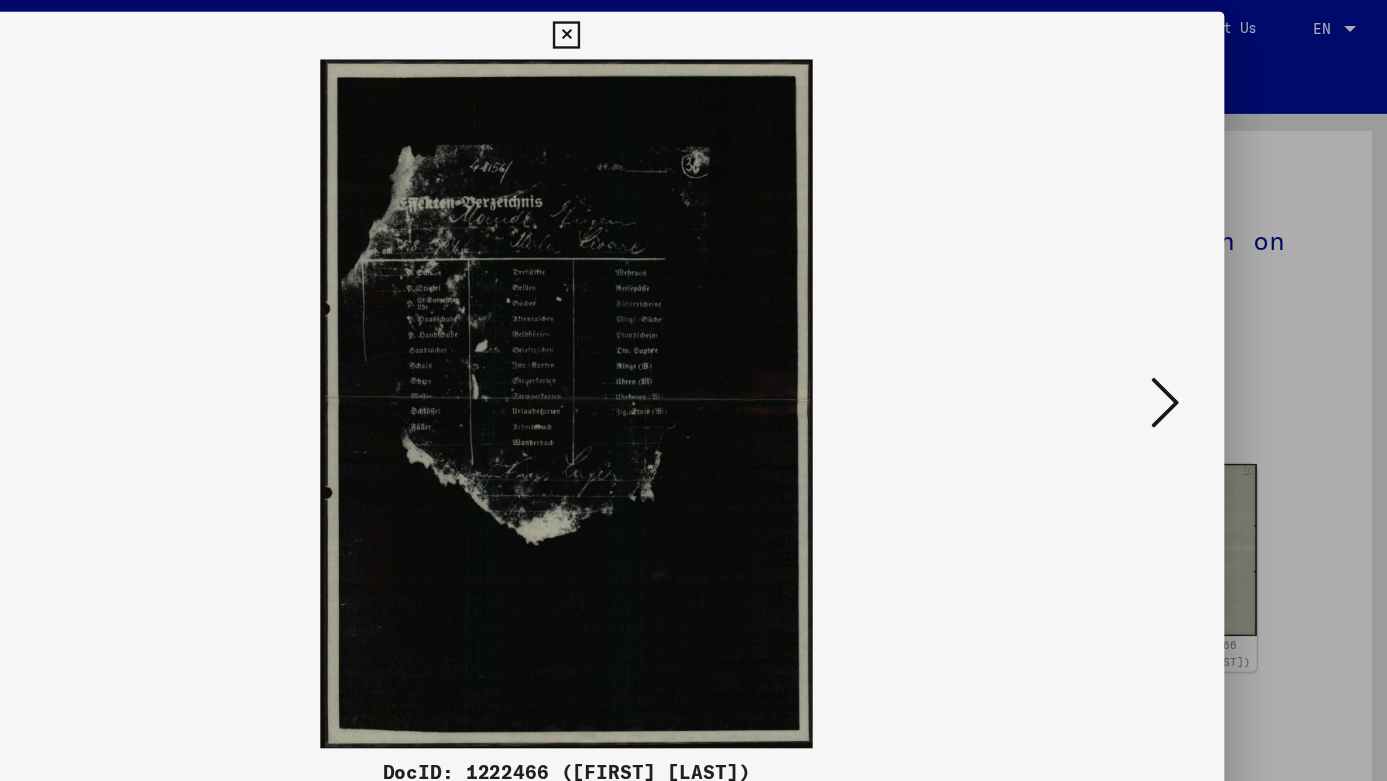 click at bounding box center (1198, 339) 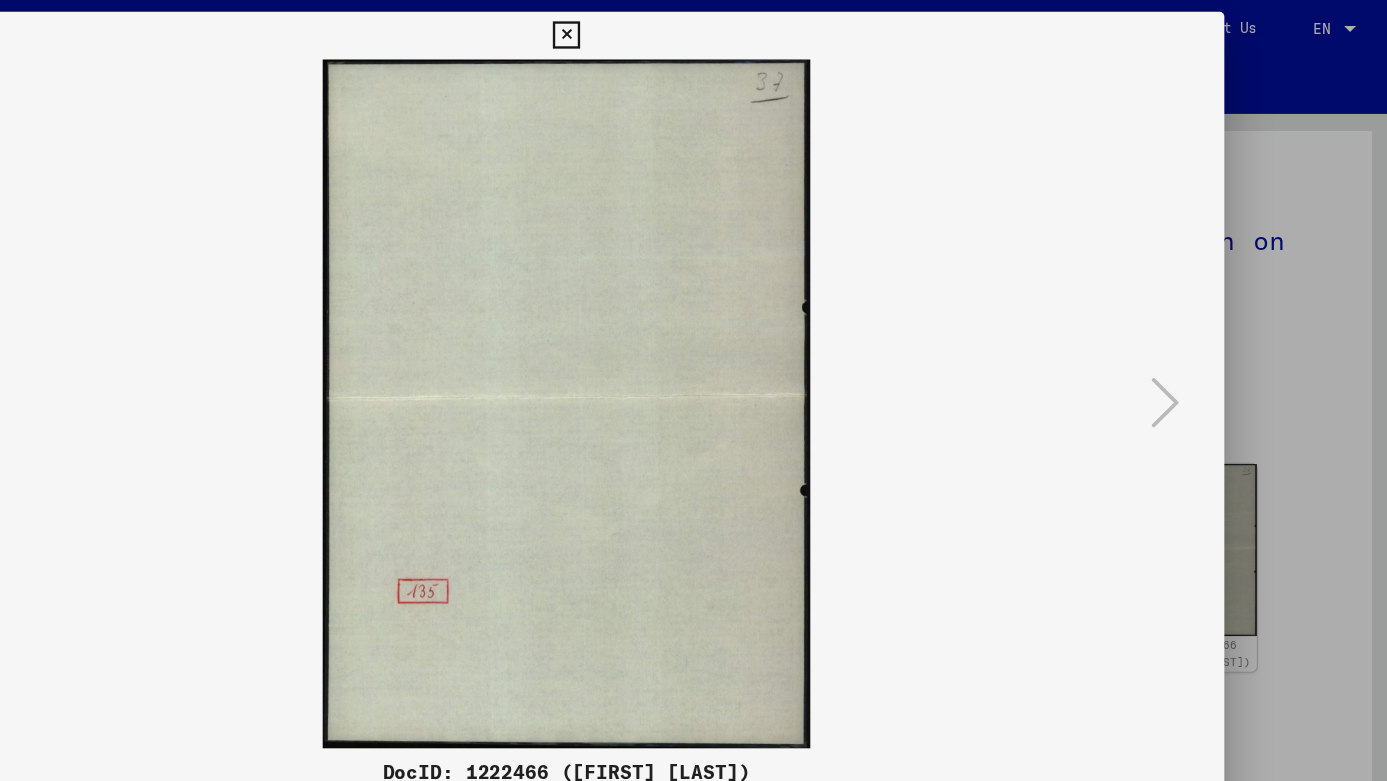 click at bounding box center (693, 30) 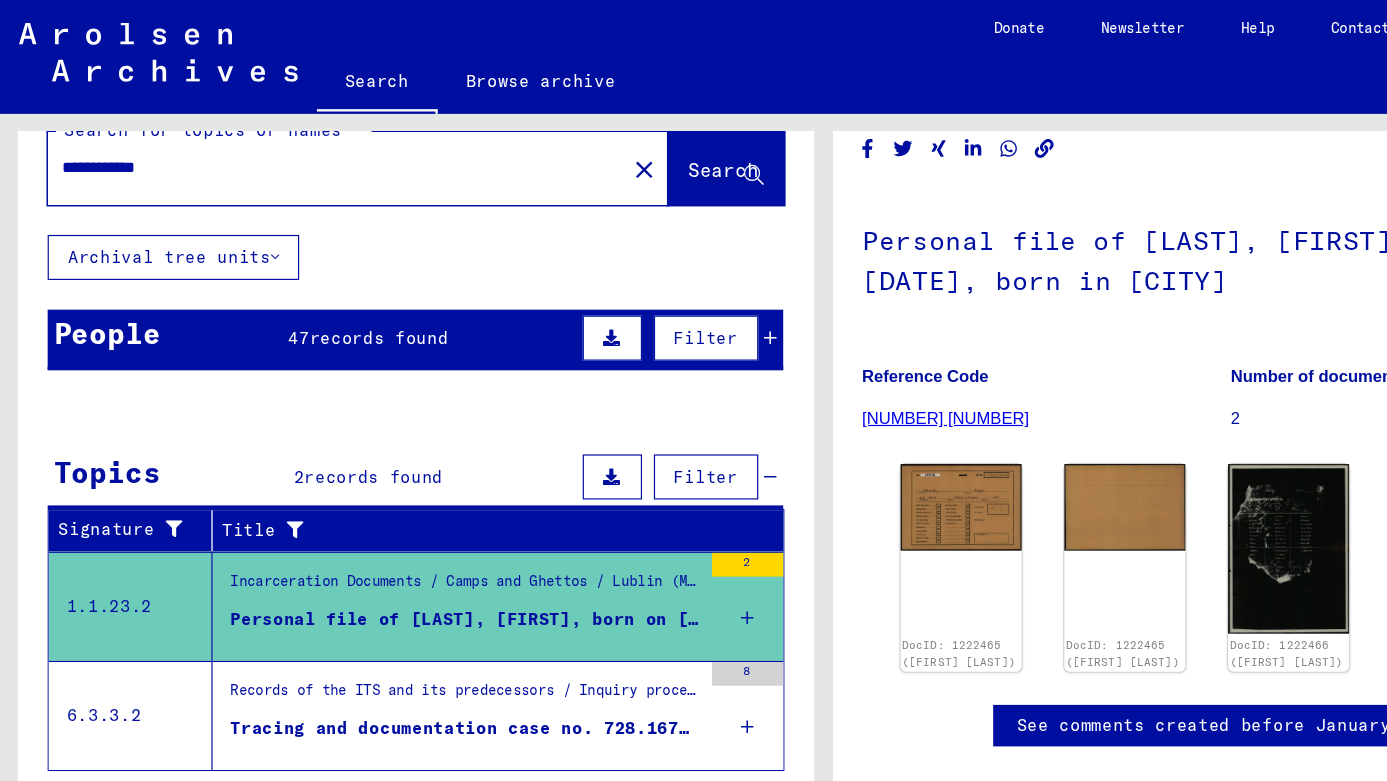 scroll, scrollTop: 360, scrollLeft: 0, axis: vertical 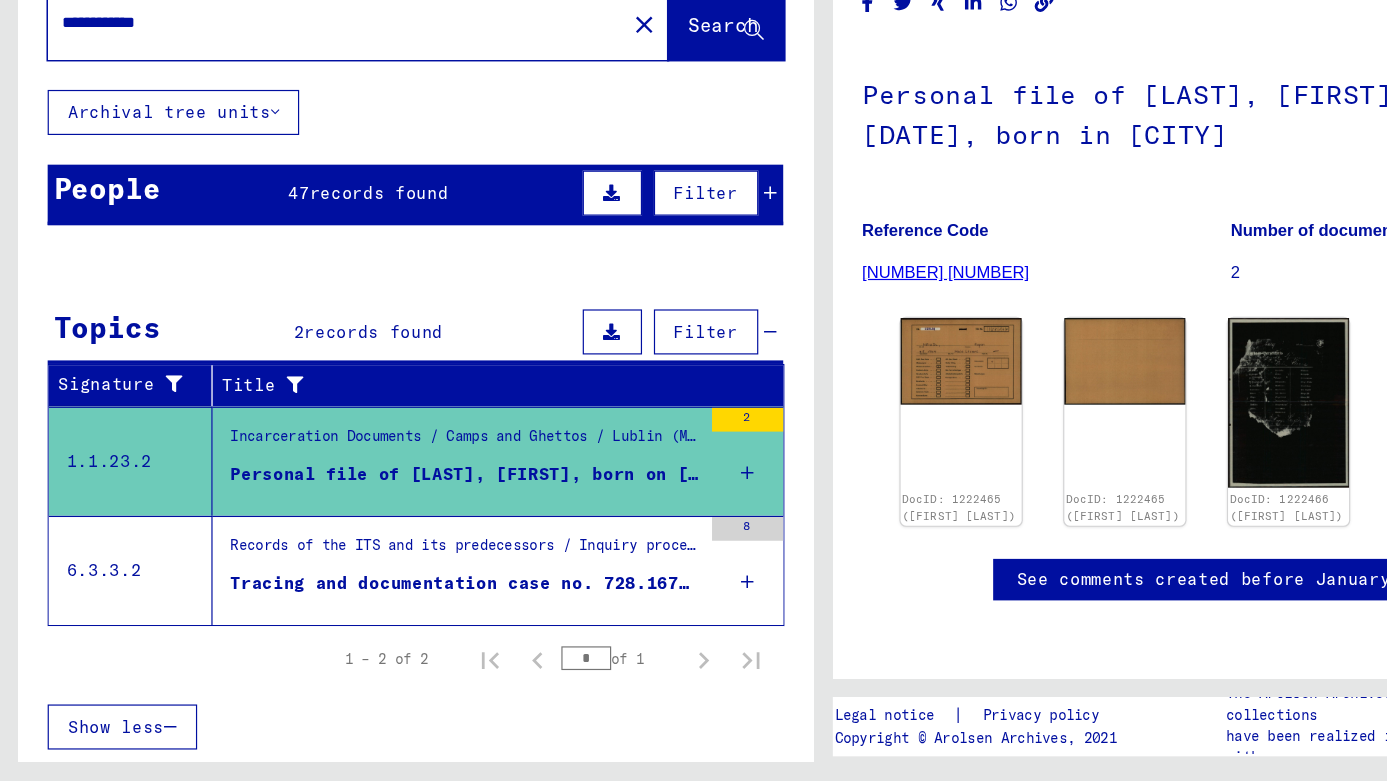 click on "Tracing and documentation case no. 728.167 for [LAST], [FIRST] born [DATE]" at bounding box center (392, 614) 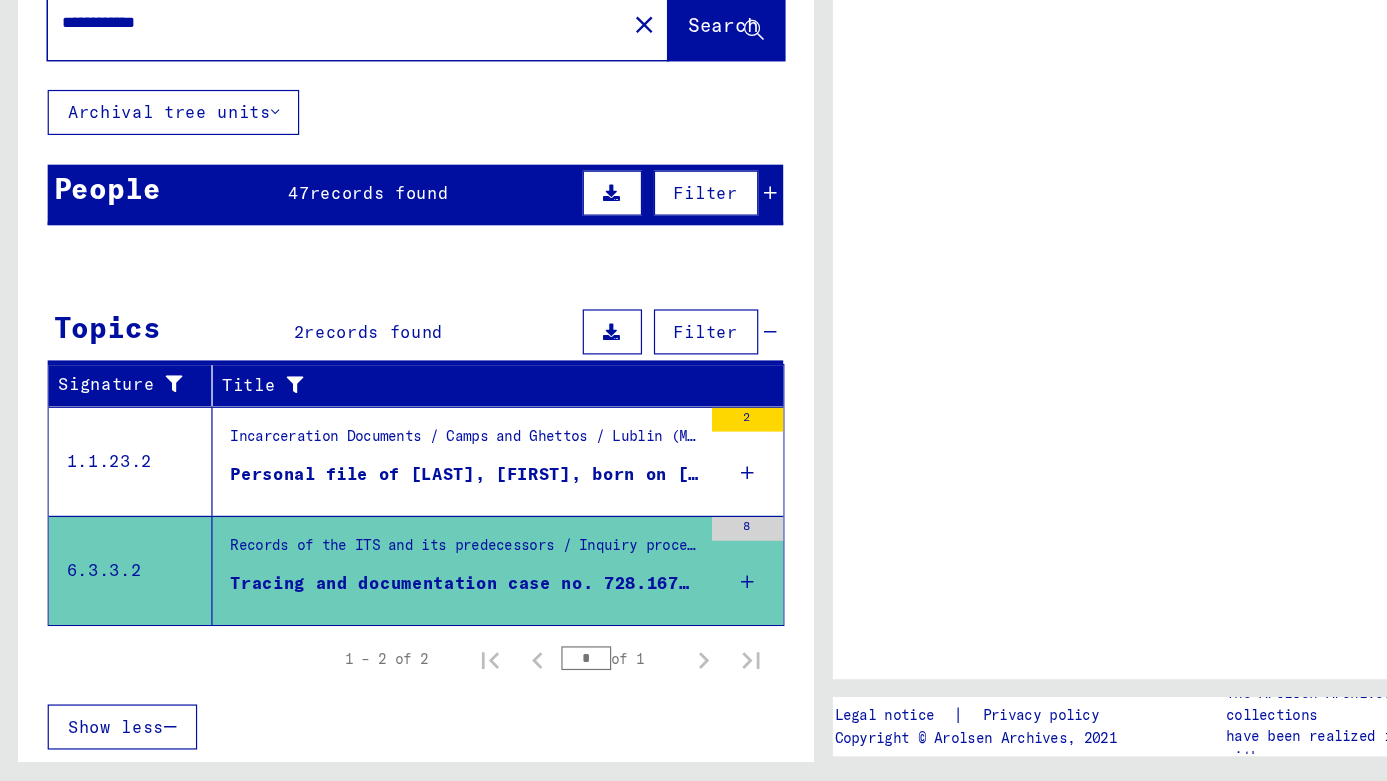 scroll, scrollTop: 0, scrollLeft: 0, axis: both 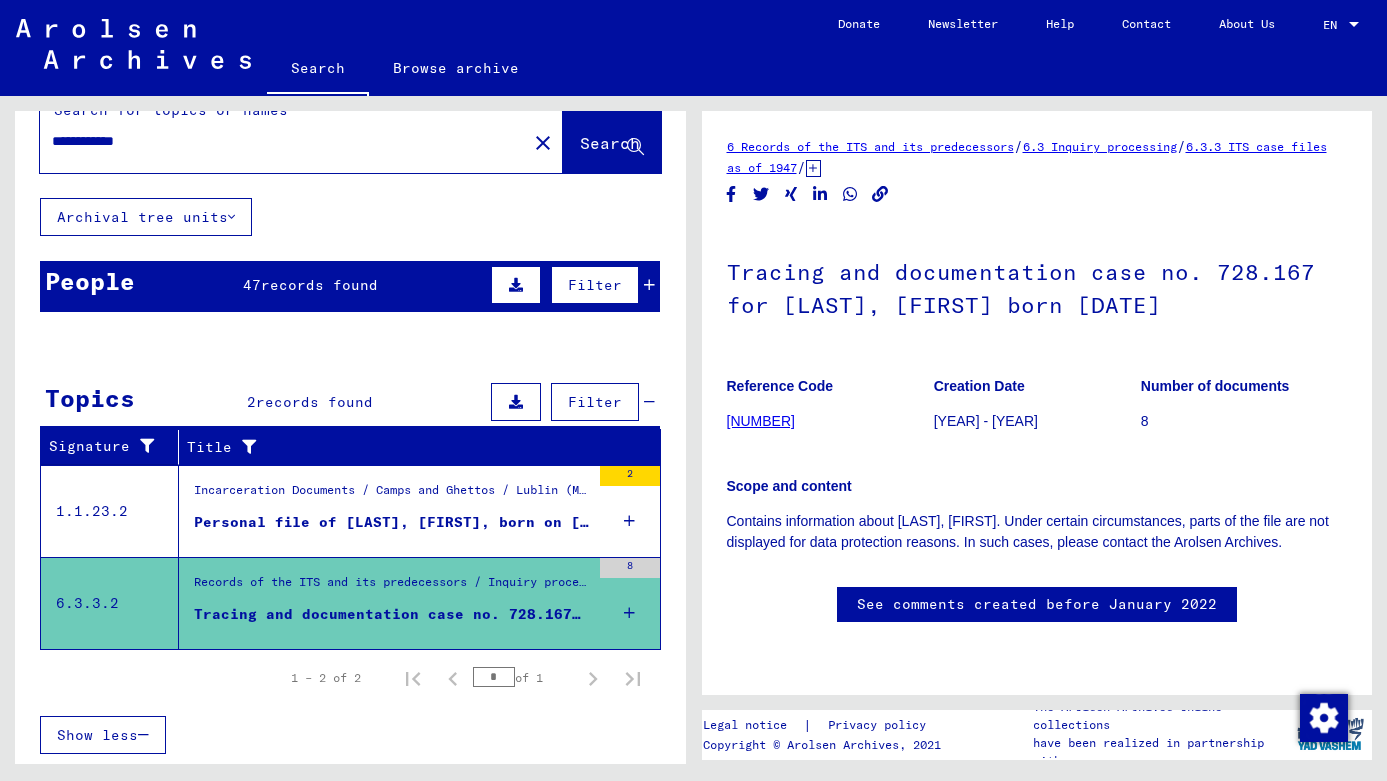 click on "[NUMBER]" 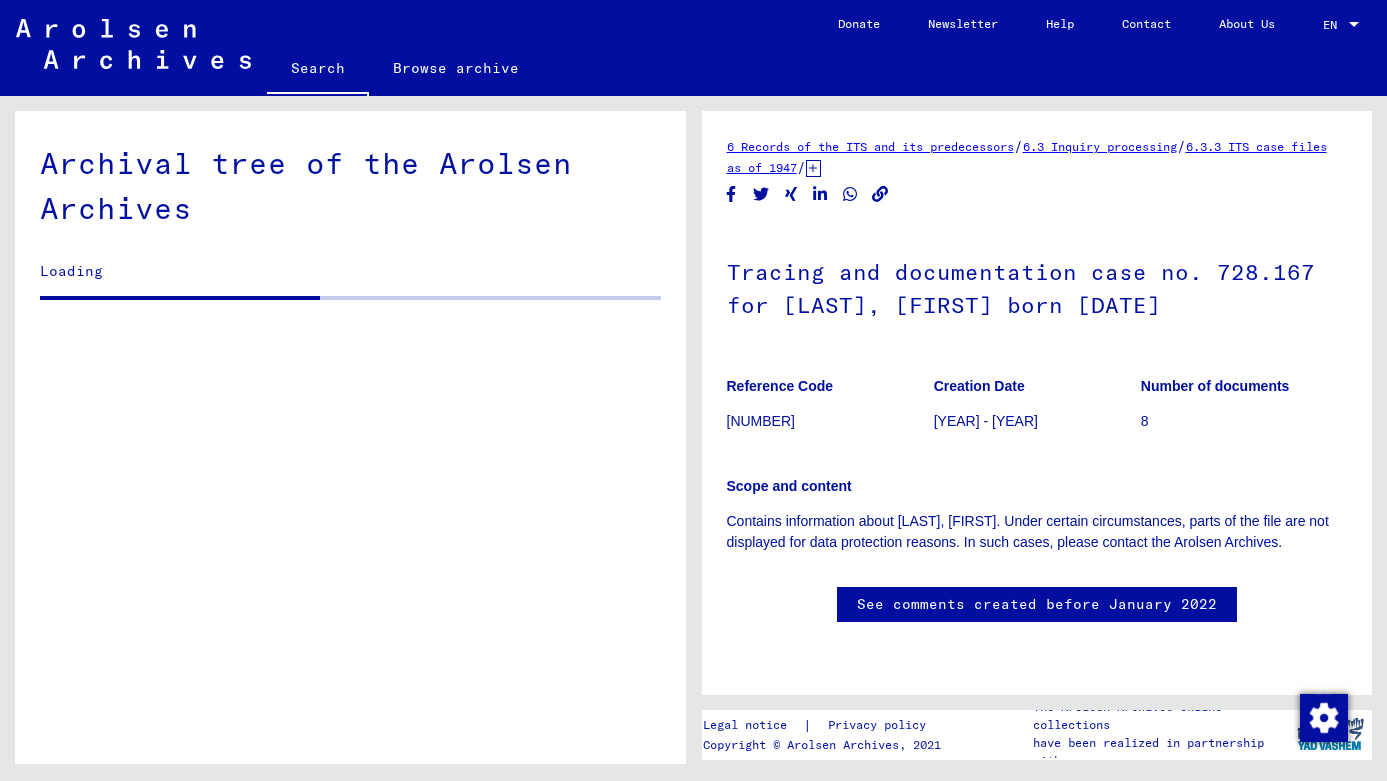 scroll, scrollTop: 0, scrollLeft: 0, axis: both 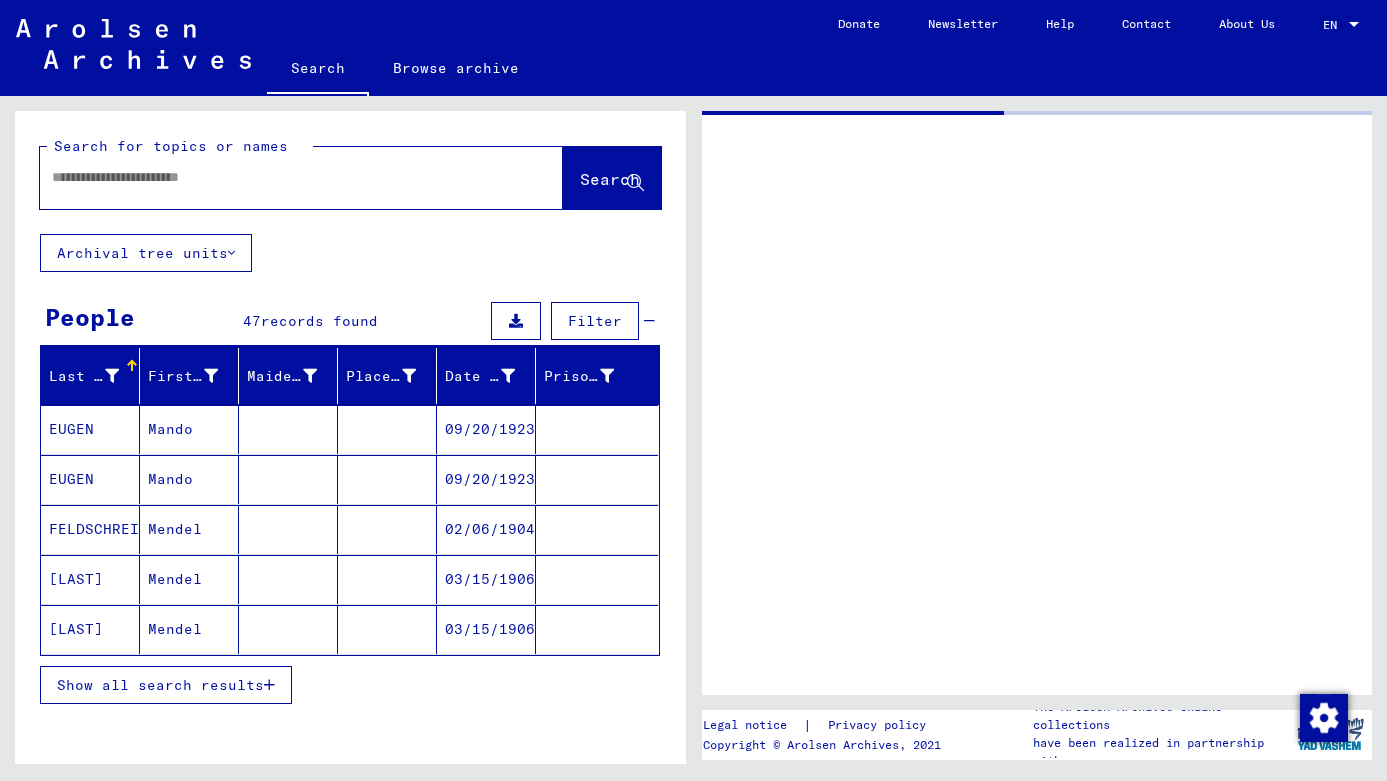 type on "*******" 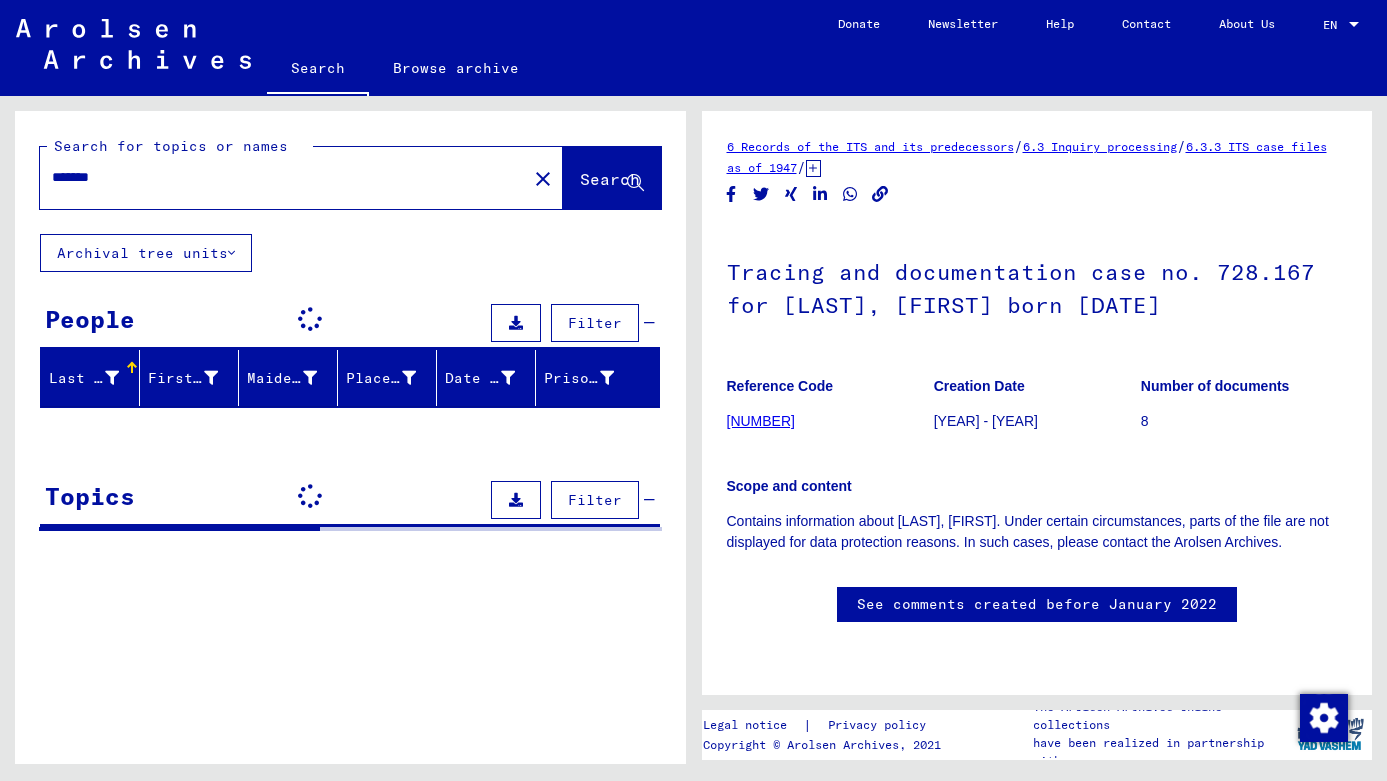 scroll, scrollTop: 0, scrollLeft: 0, axis: both 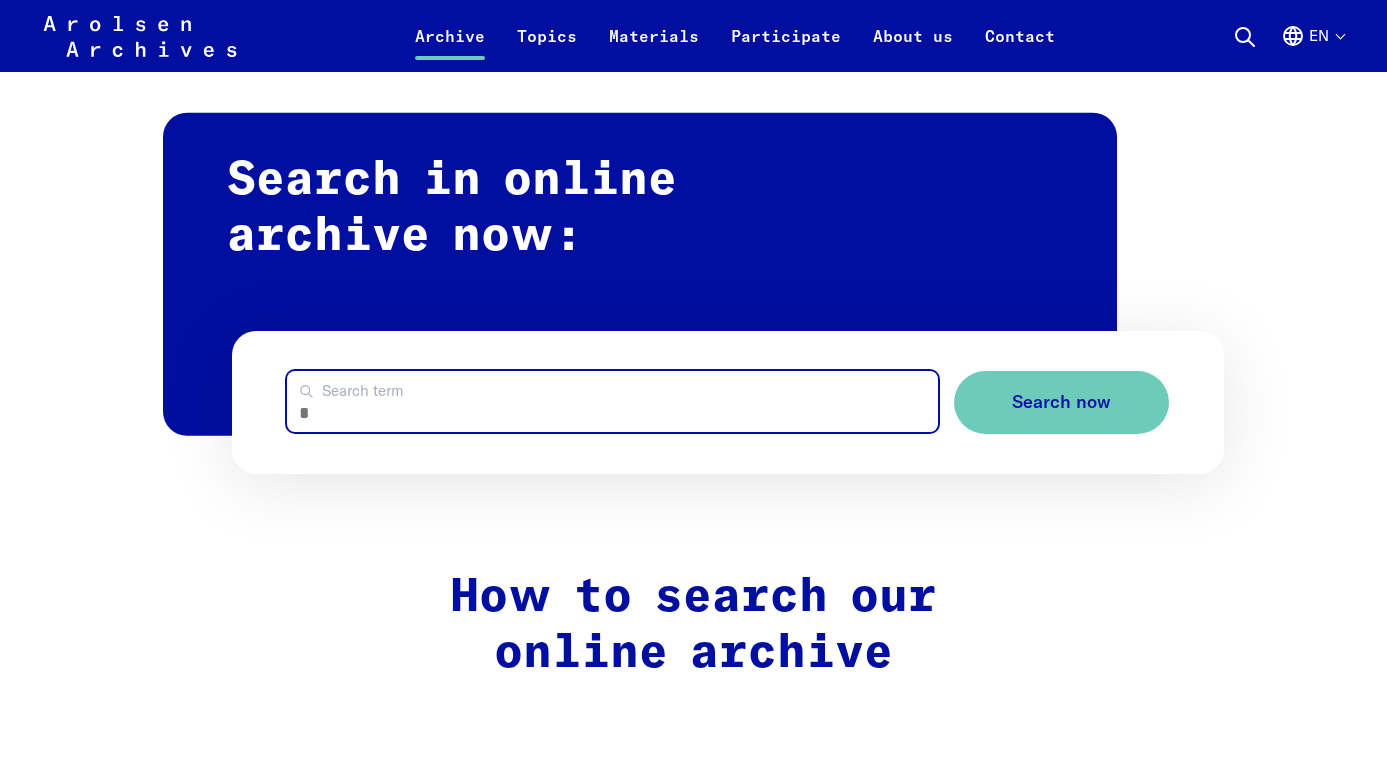 click on "Search term" at bounding box center (612, 401) 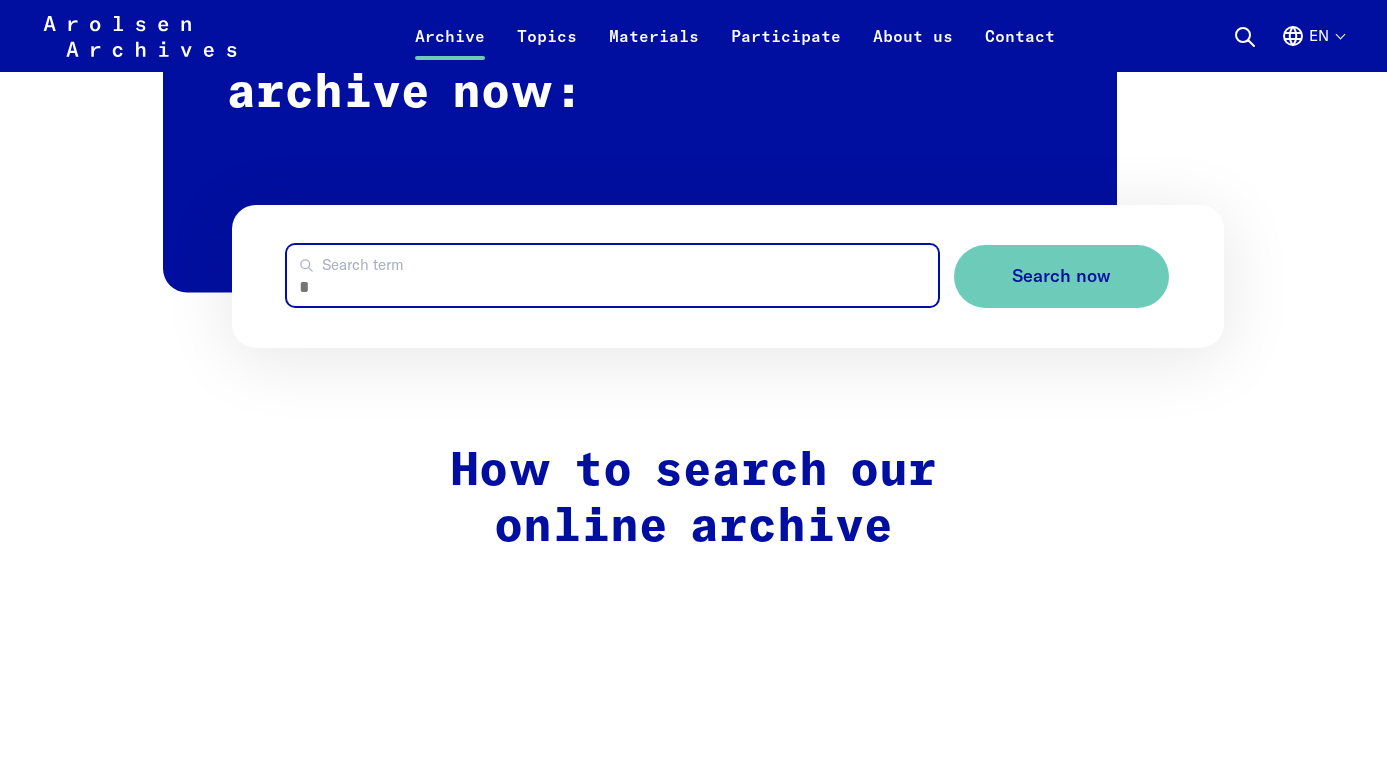 scroll, scrollTop: 1324, scrollLeft: 0, axis: vertical 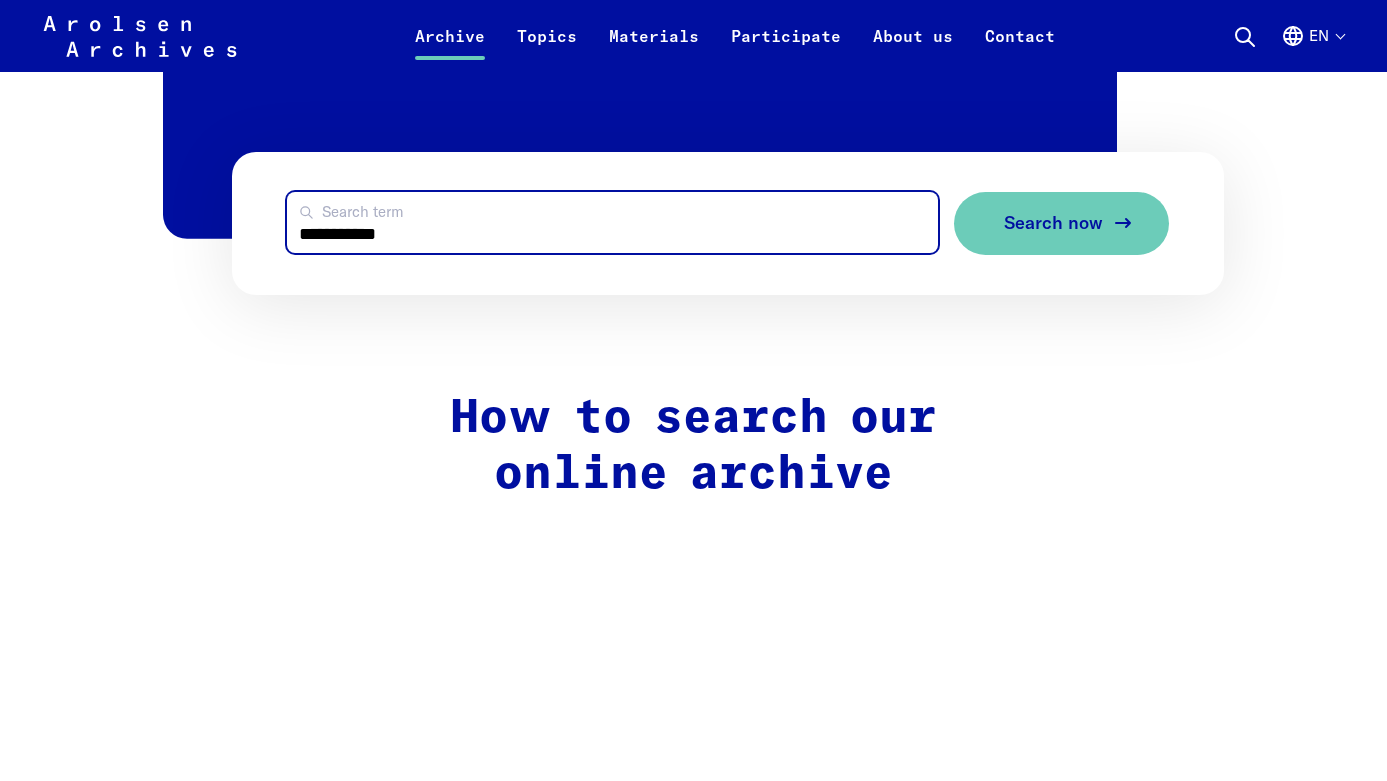 type on "**********" 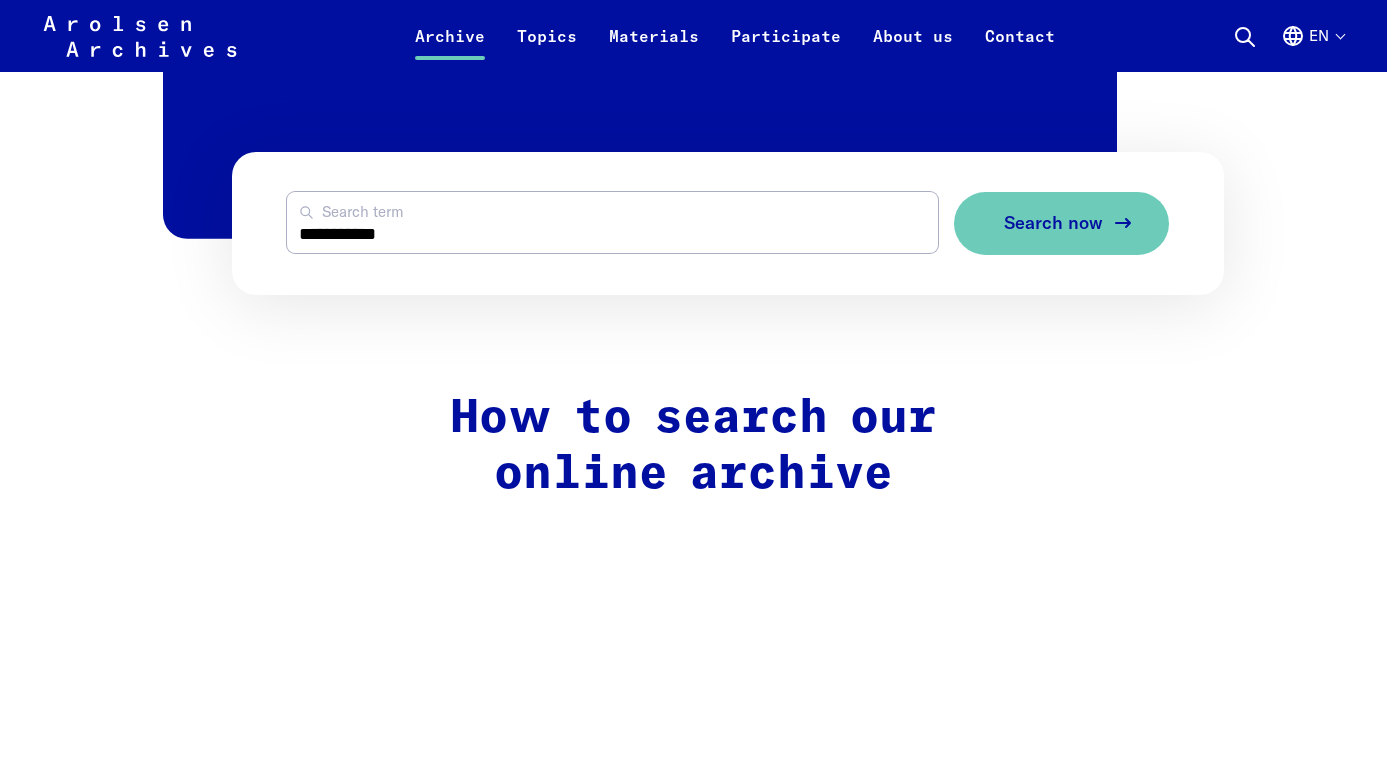 click on "Search now" at bounding box center [1061, 223] 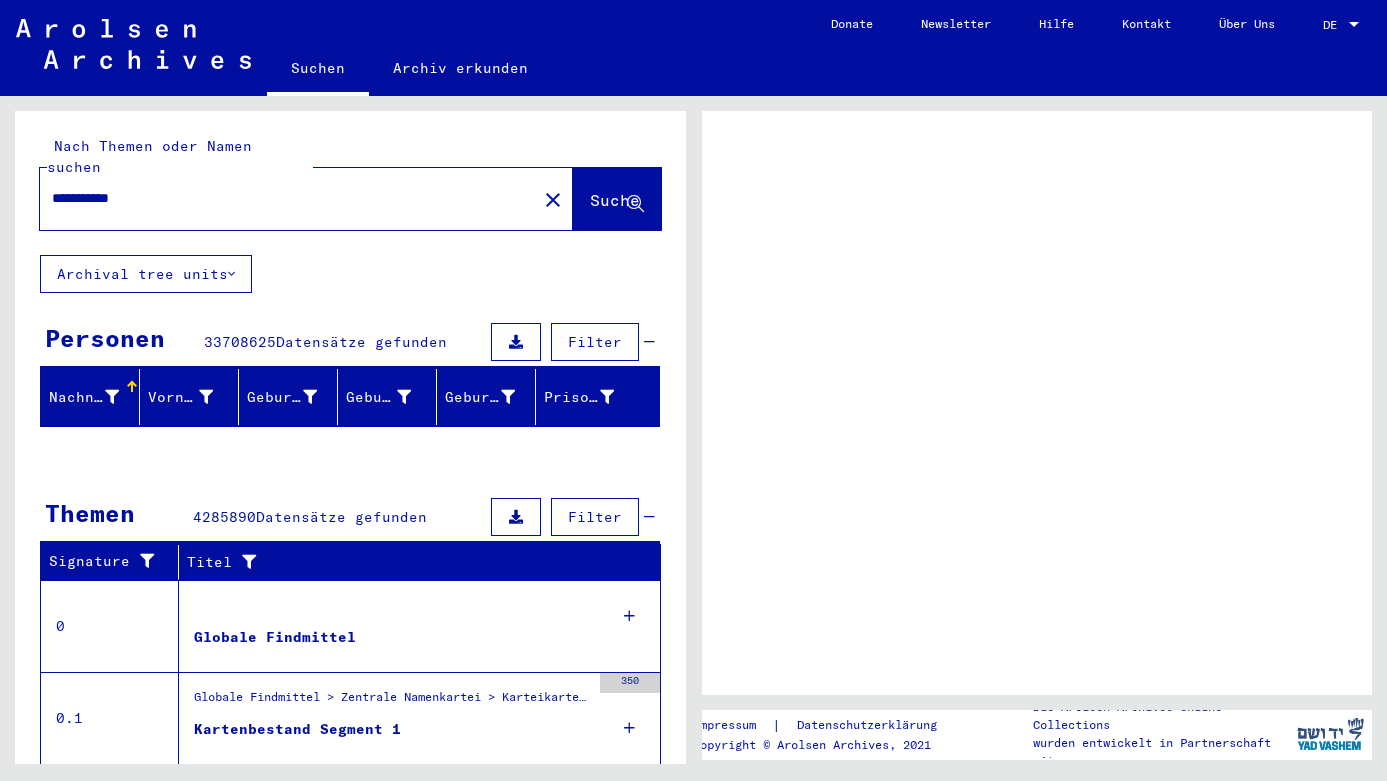 scroll, scrollTop: 0, scrollLeft: 0, axis: both 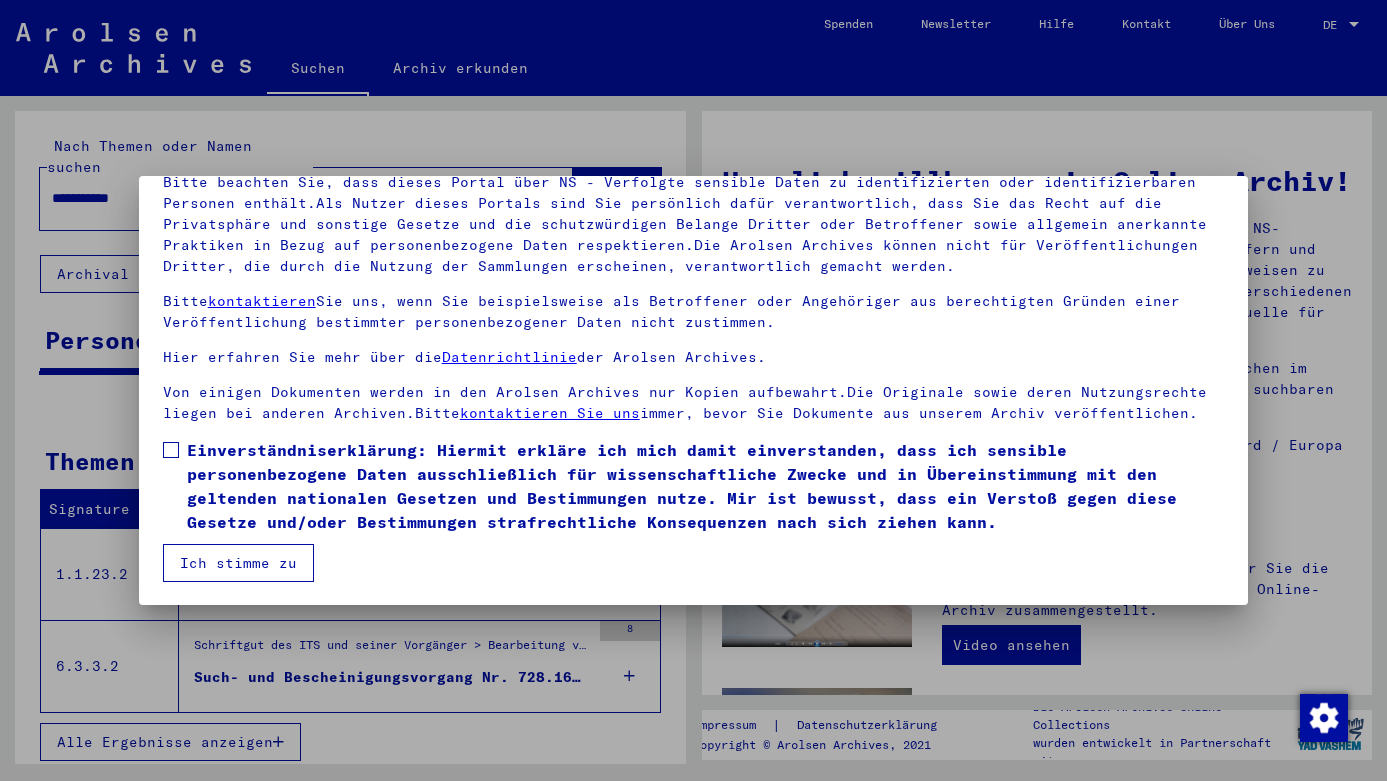 click at bounding box center [171, 450] 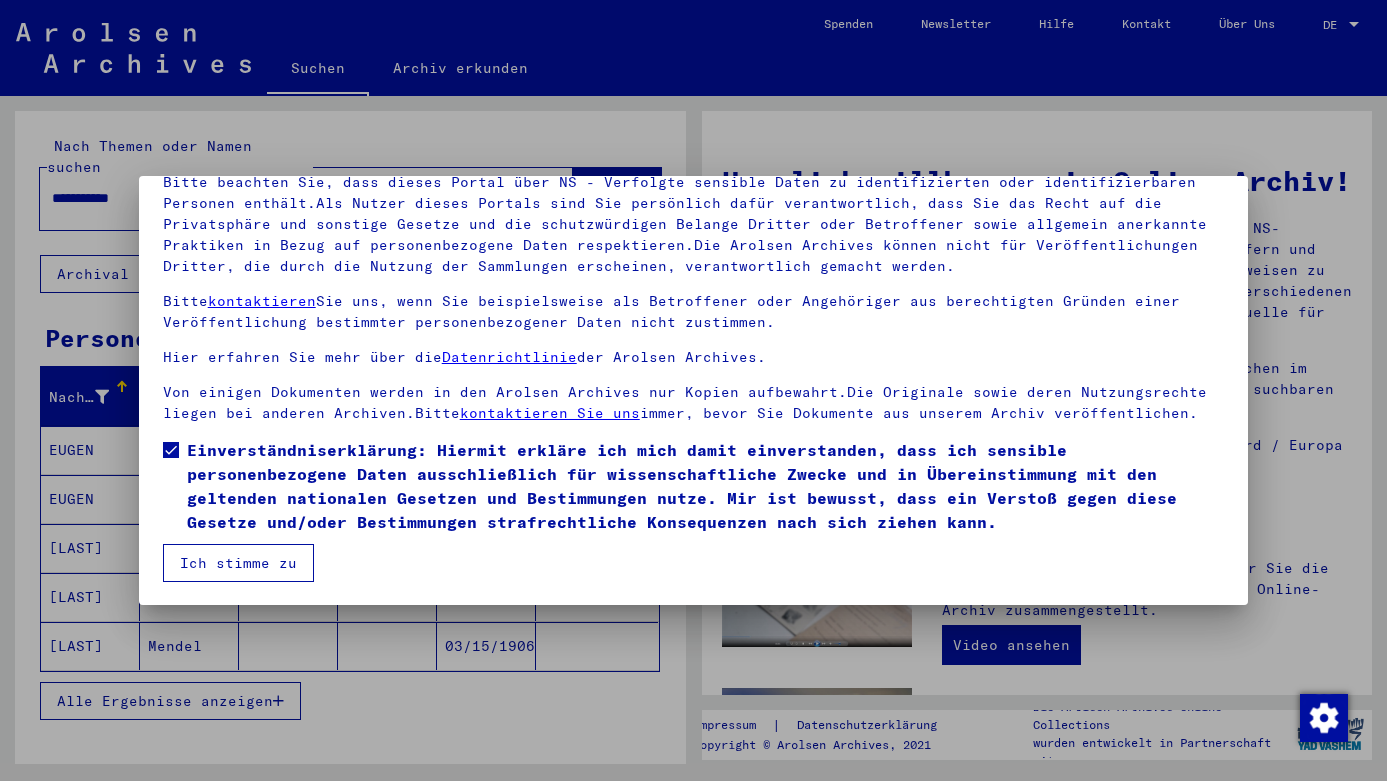 click on "Ich stimme zu" at bounding box center [238, 563] 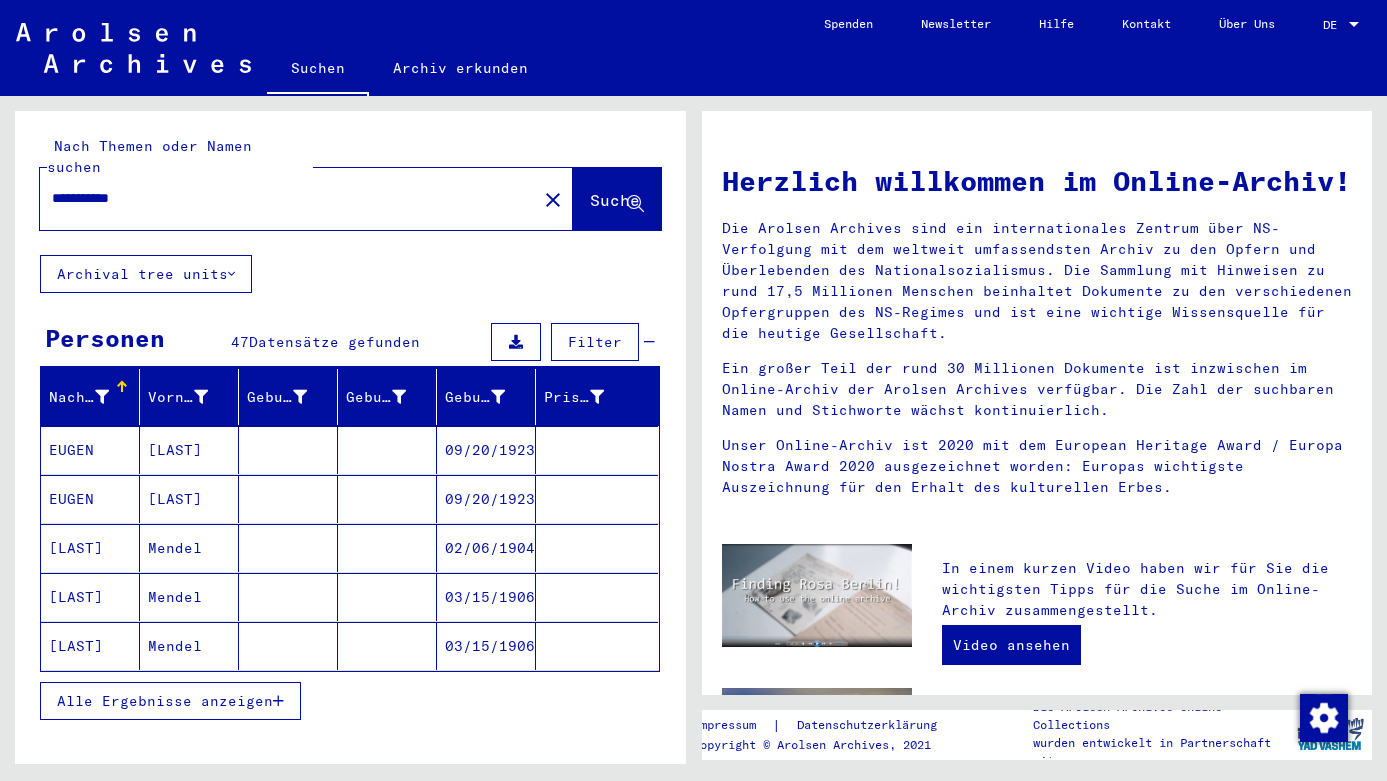 click at bounding box center [1354, 25] 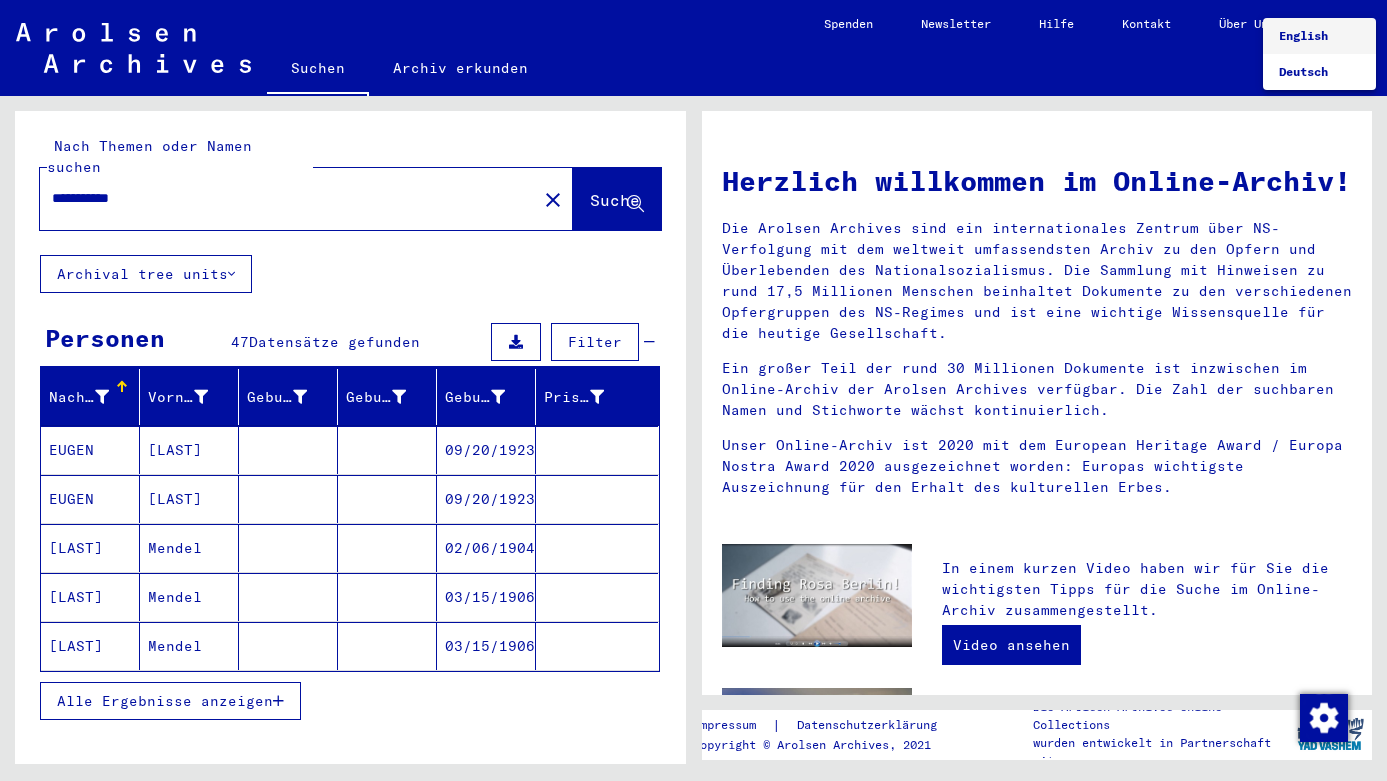 click on "English" at bounding box center [1319, 36] 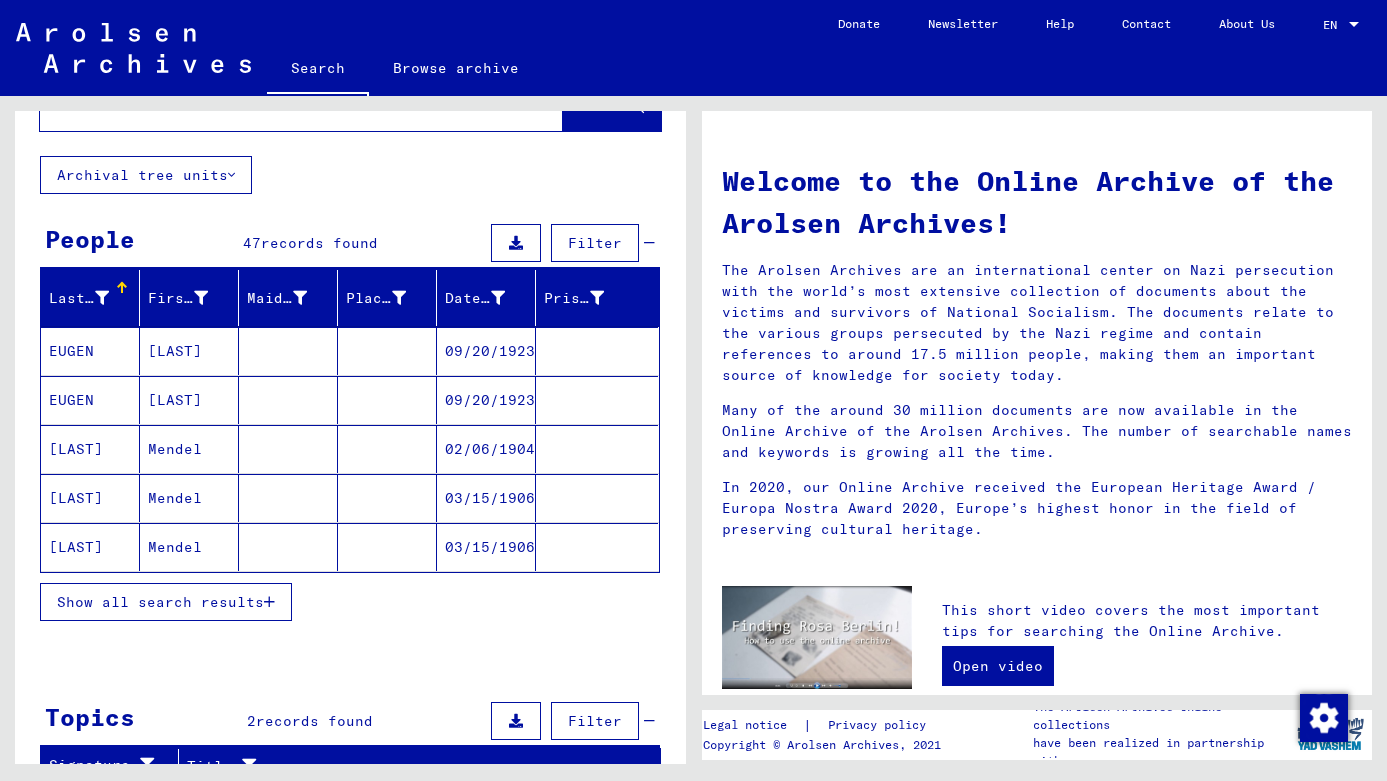 scroll, scrollTop: 0, scrollLeft: 0, axis: both 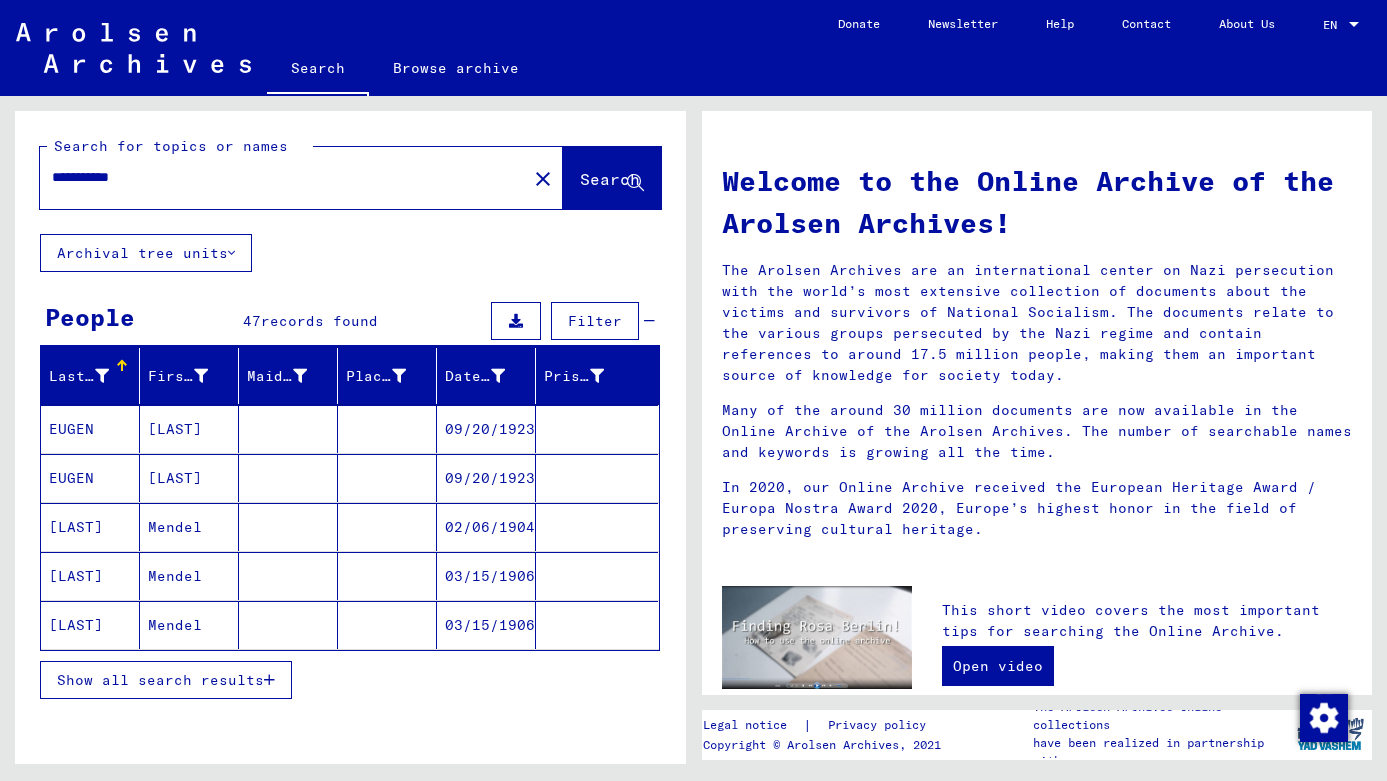 drag, startPoint x: 99, startPoint y: 175, endPoint x: 0, endPoint y: 160, distance: 100.12991 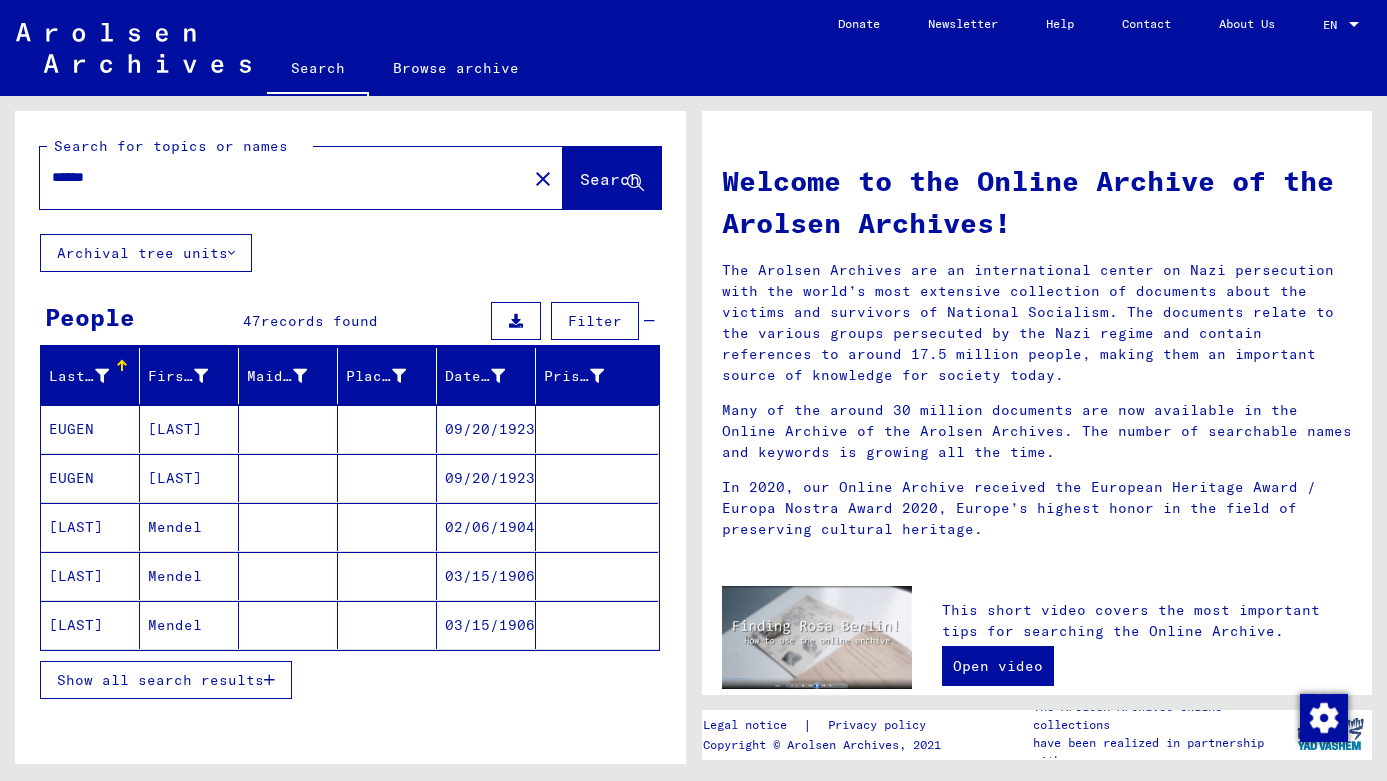 drag, startPoint x: 62, startPoint y: 178, endPoint x: -10, endPoint y: 176, distance: 72.02777 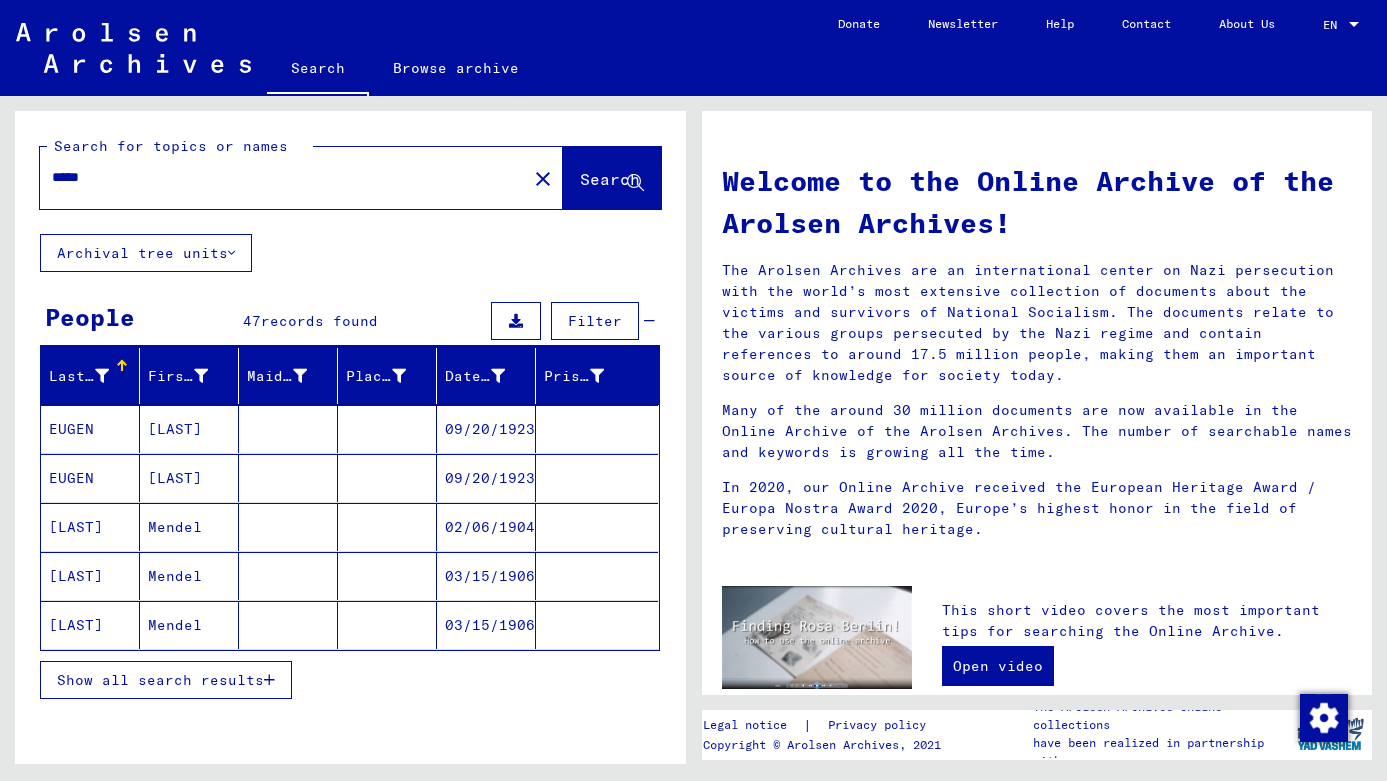 click on "*****" at bounding box center (277, 177) 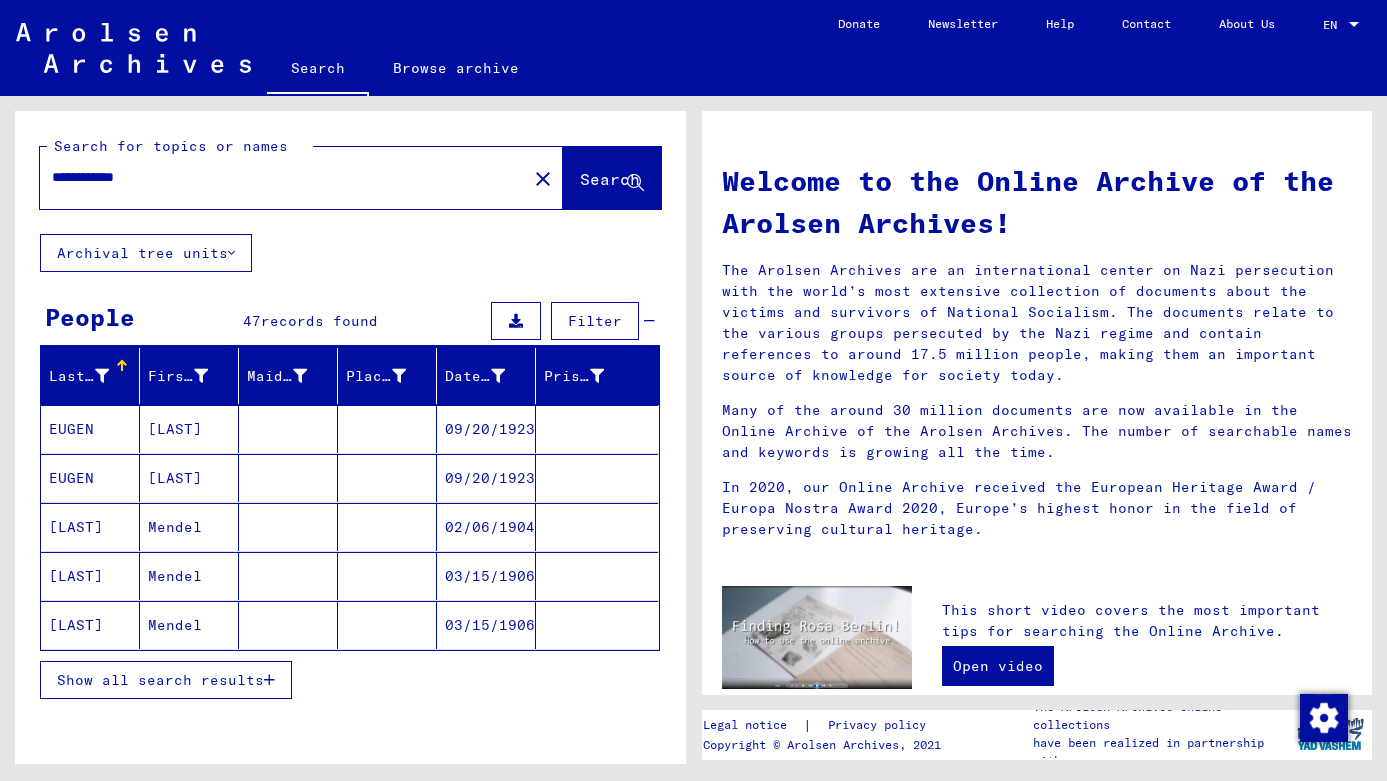 type on "**********" 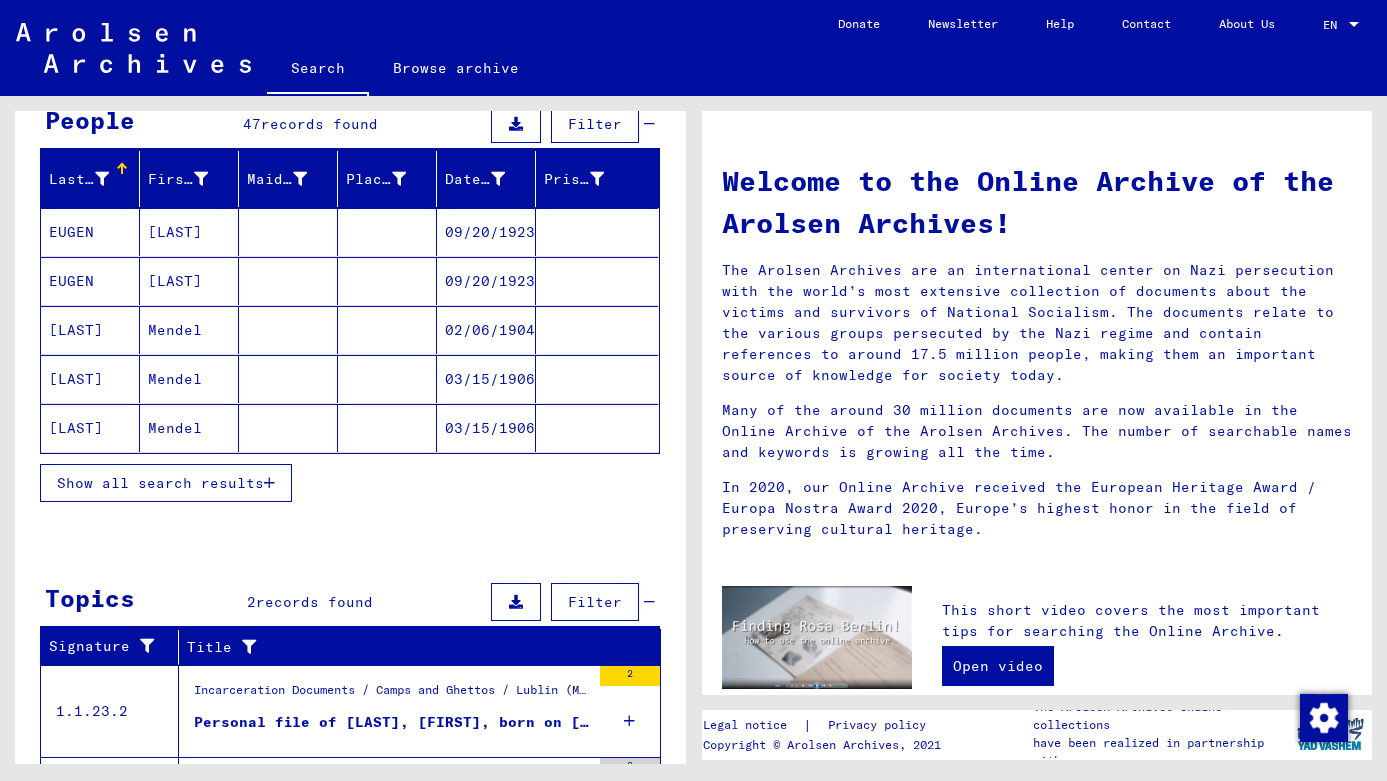 scroll, scrollTop: 210, scrollLeft: 0, axis: vertical 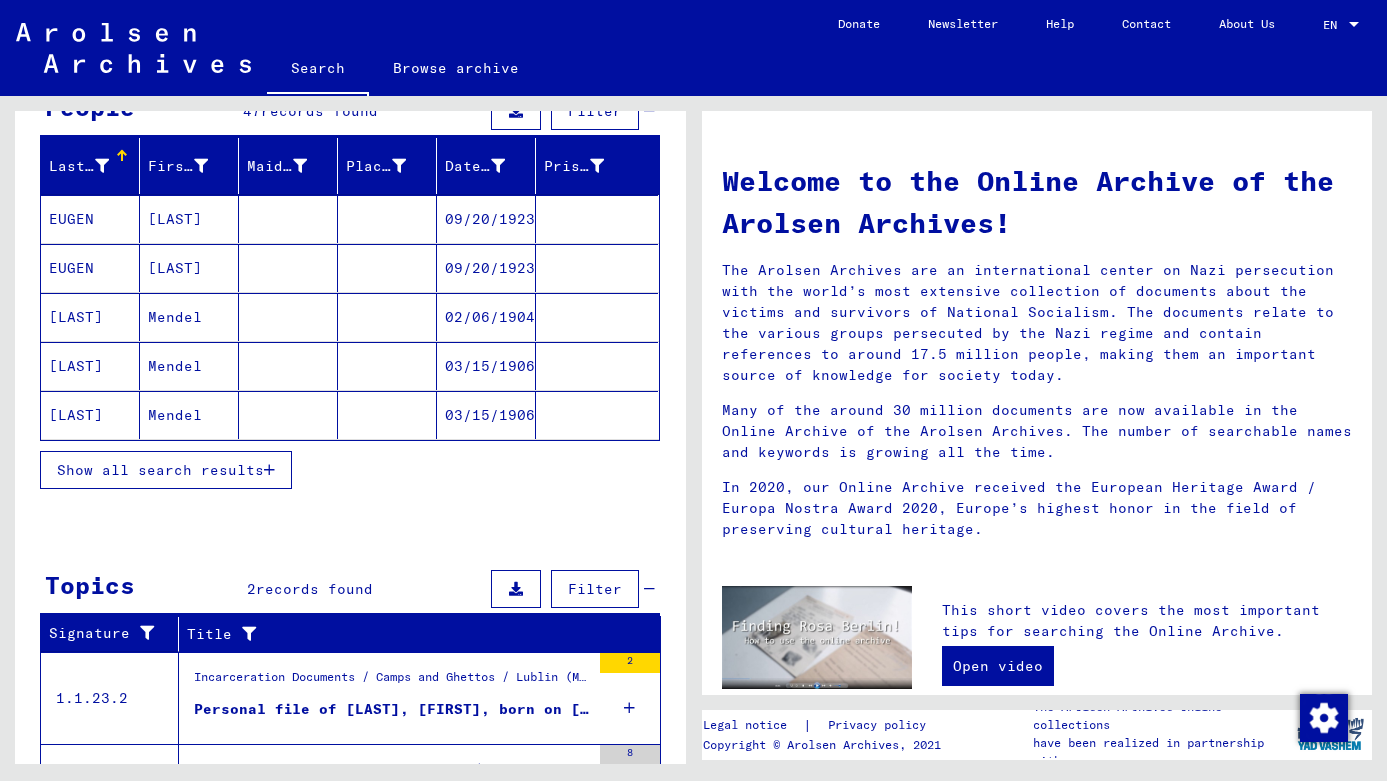 click on "Show all search results" at bounding box center (160, 470) 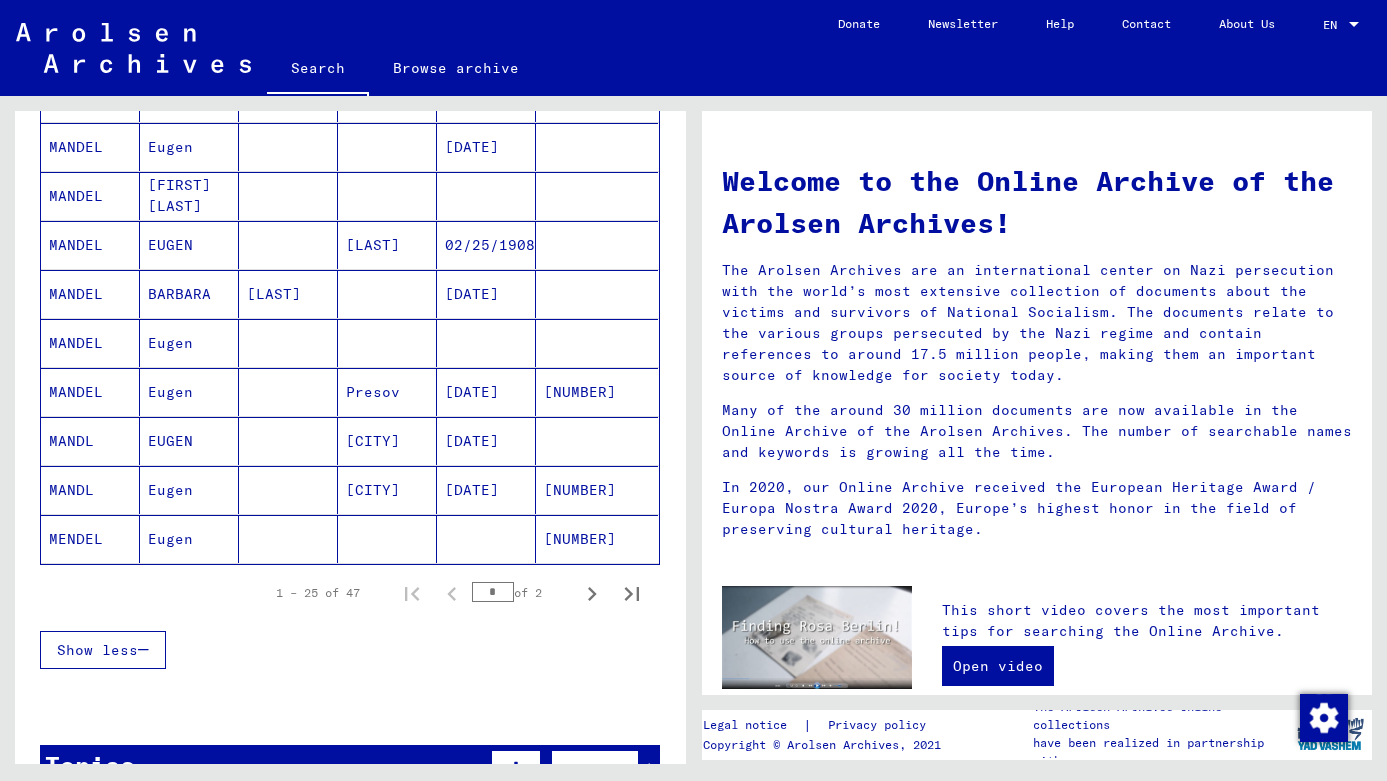 scroll, scrollTop: 1118, scrollLeft: 0, axis: vertical 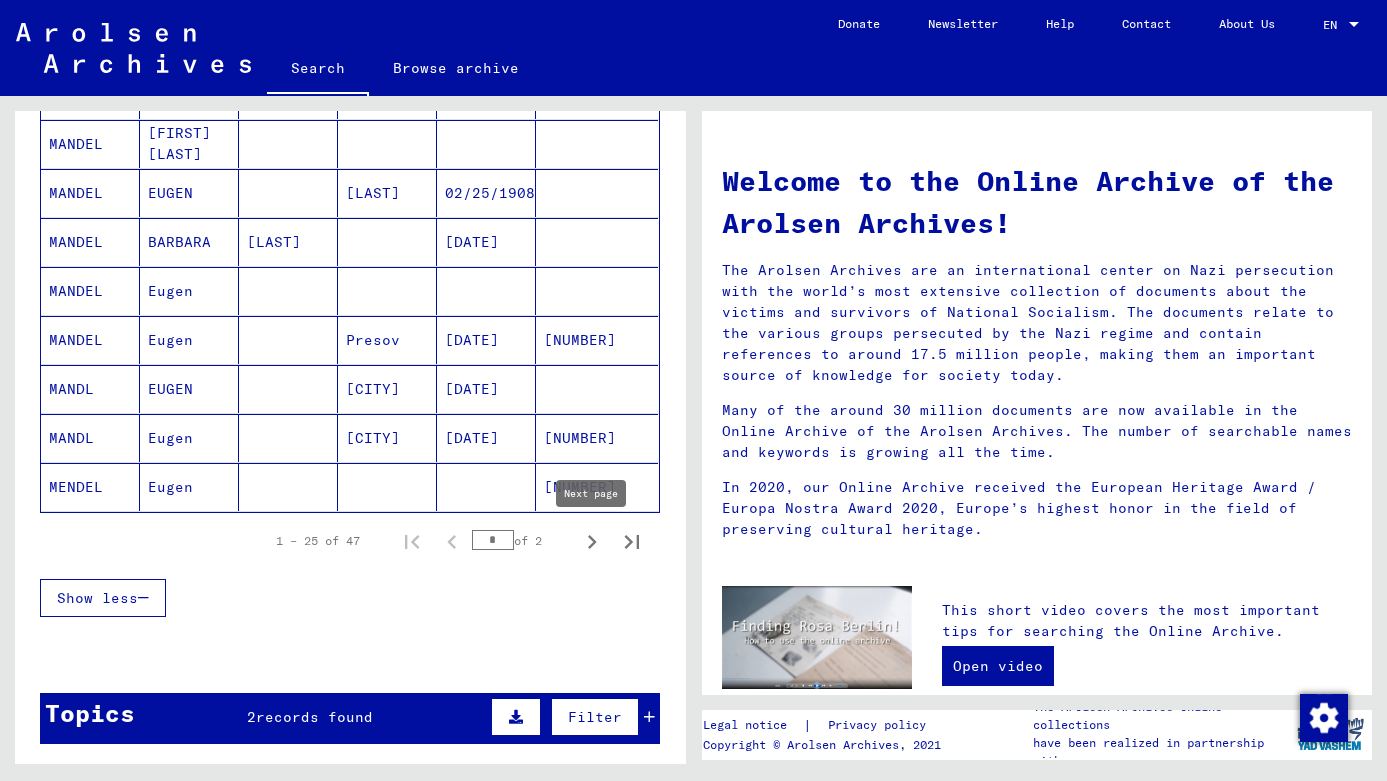 click 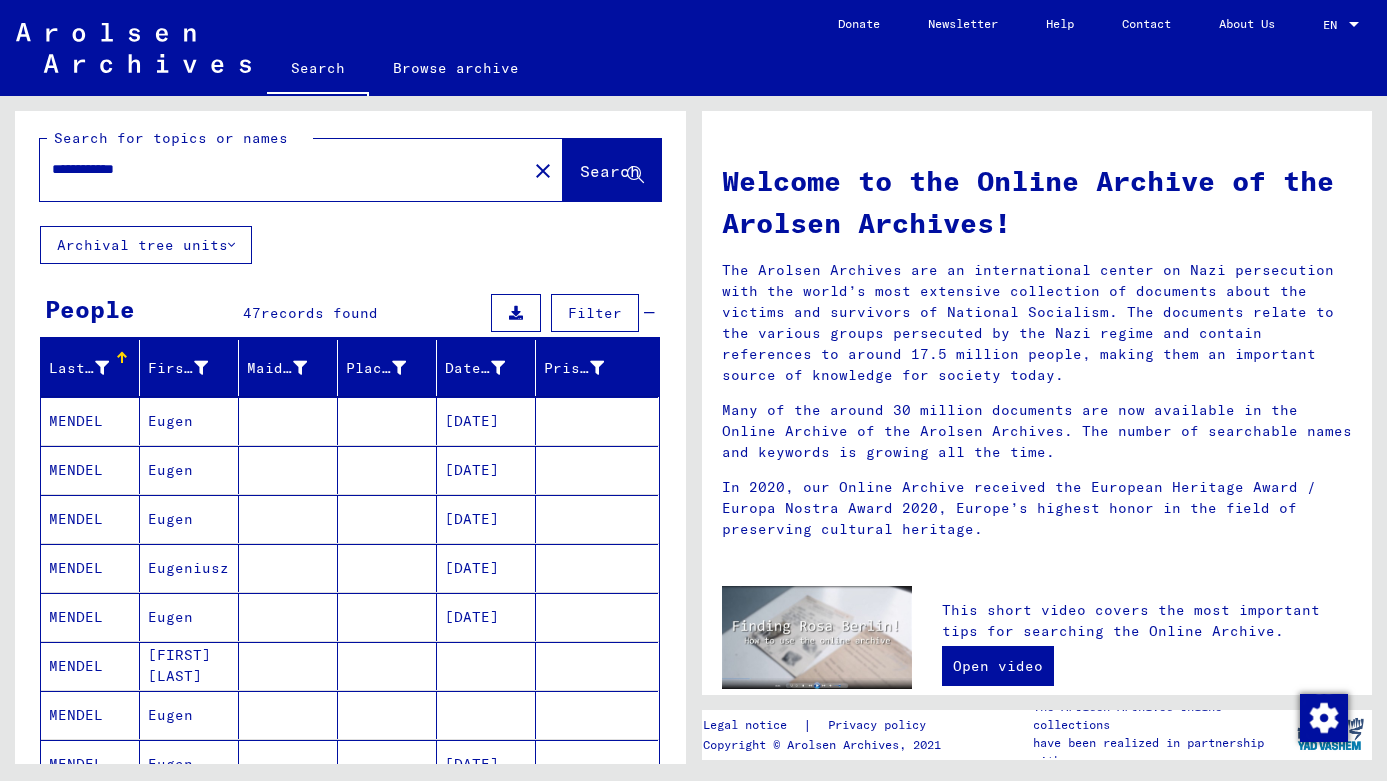 scroll, scrollTop: 0, scrollLeft: 0, axis: both 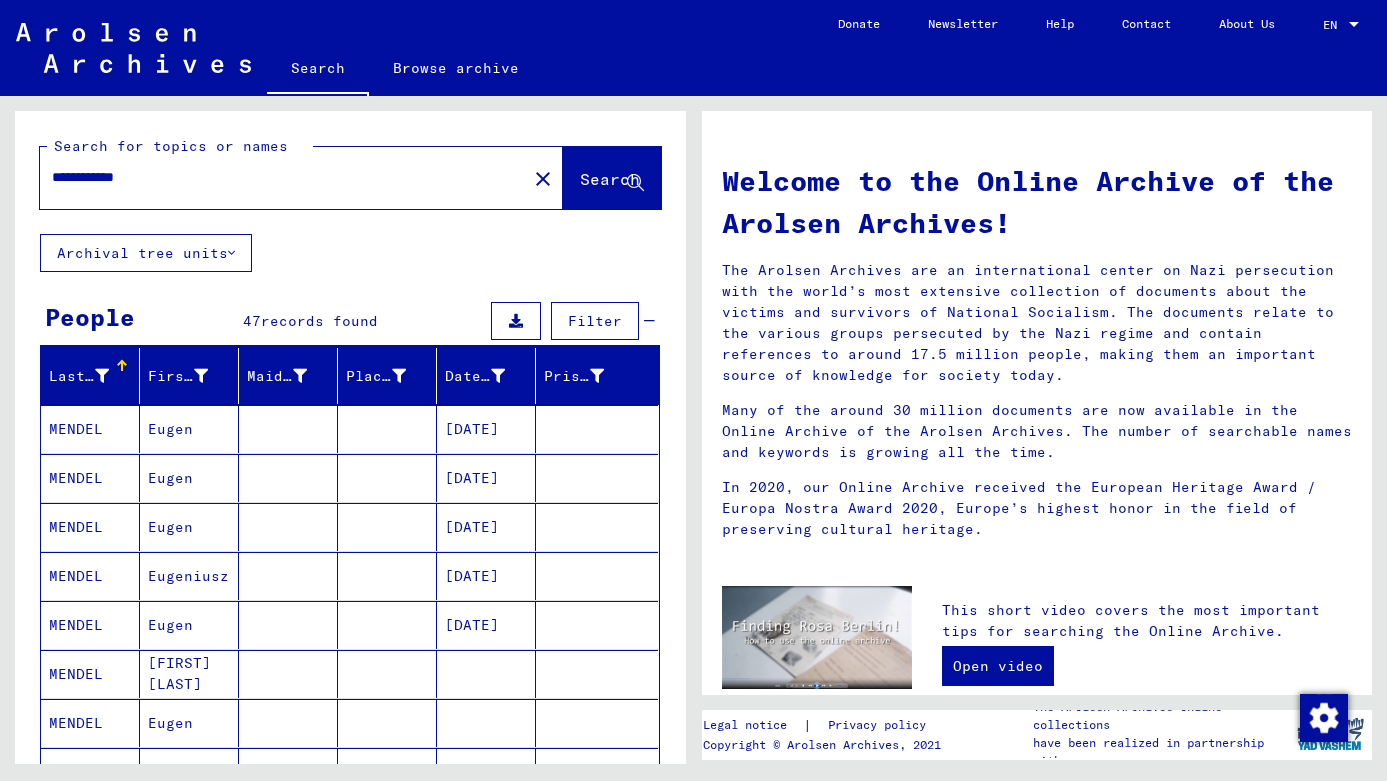 click on "Filter" at bounding box center [595, 321] 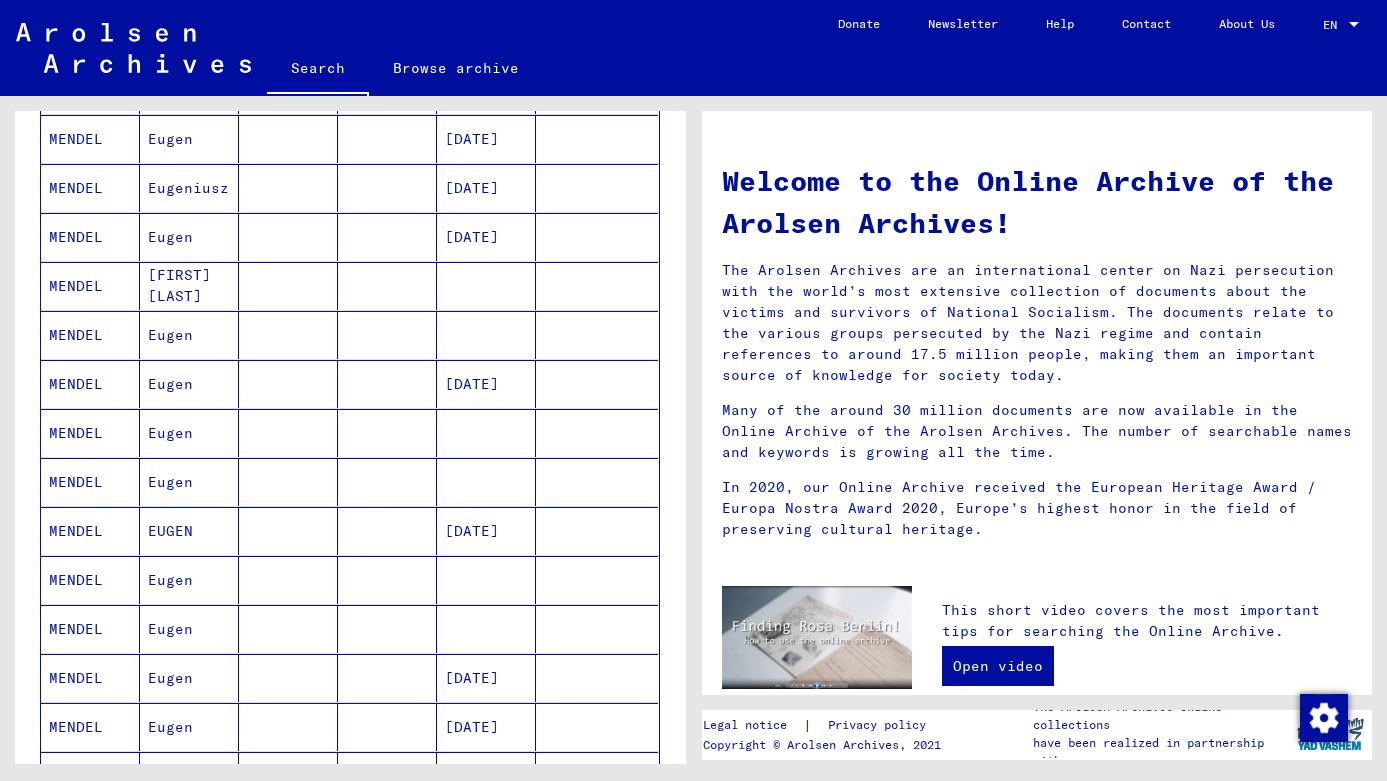 scroll, scrollTop: 0, scrollLeft: 0, axis: both 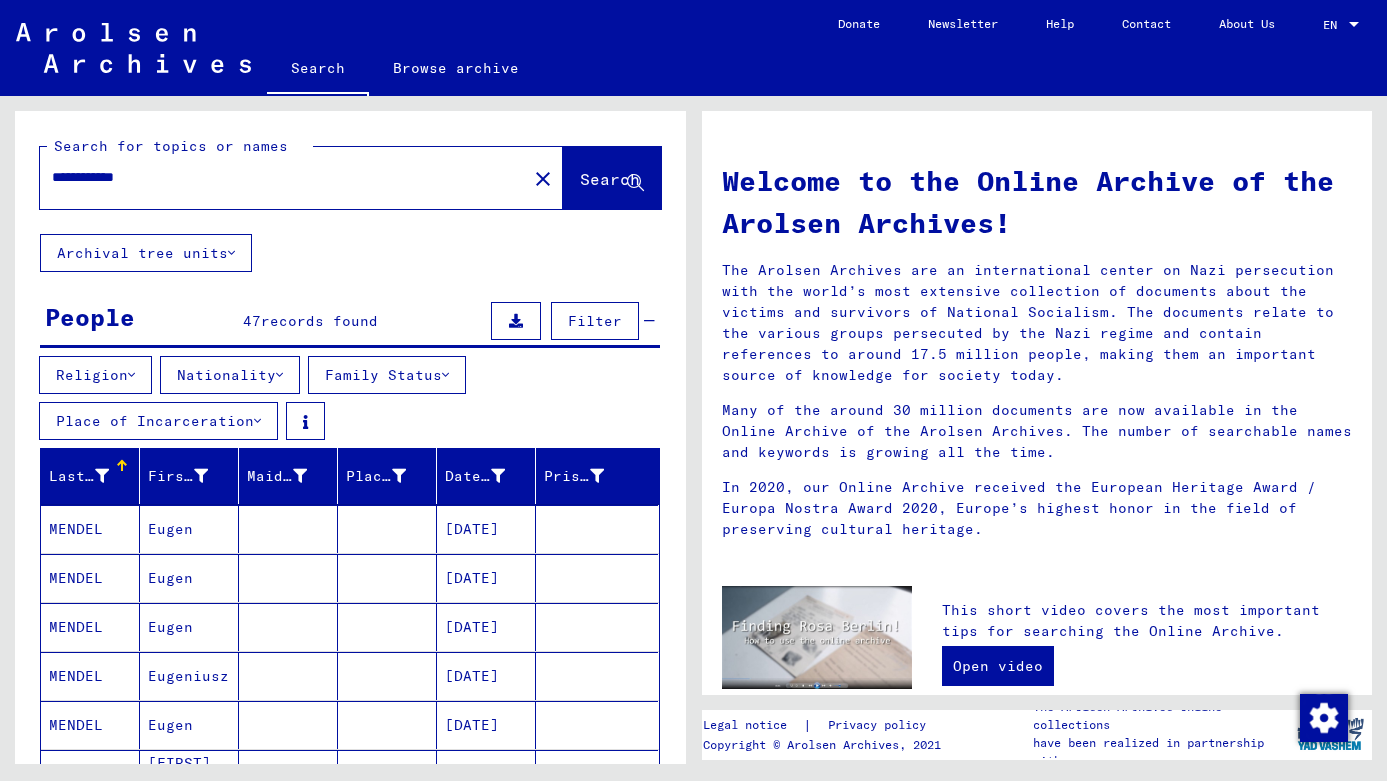 drag, startPoint x: 167, startPoint y: 177, endPoint x: 125, endPoint y: 178, distance: 42.0119 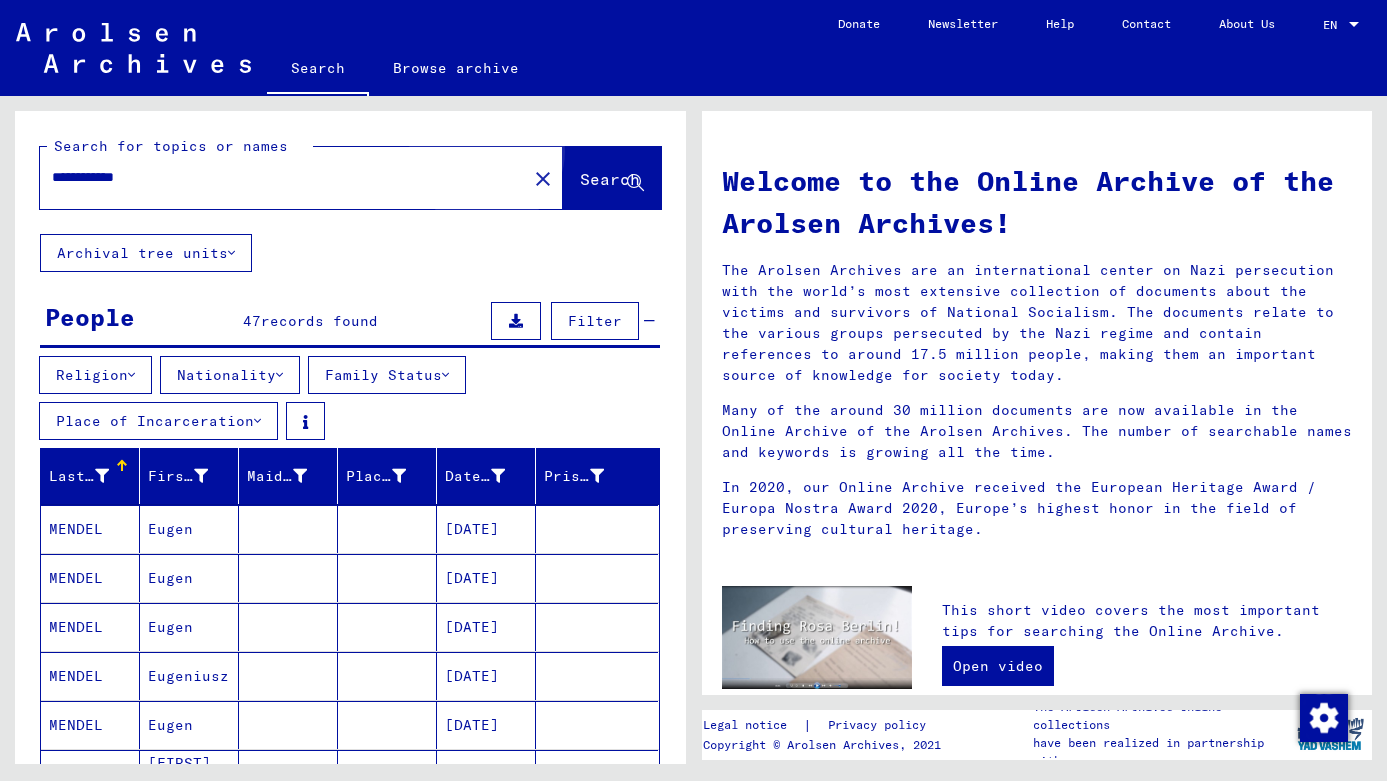 click on "Search" 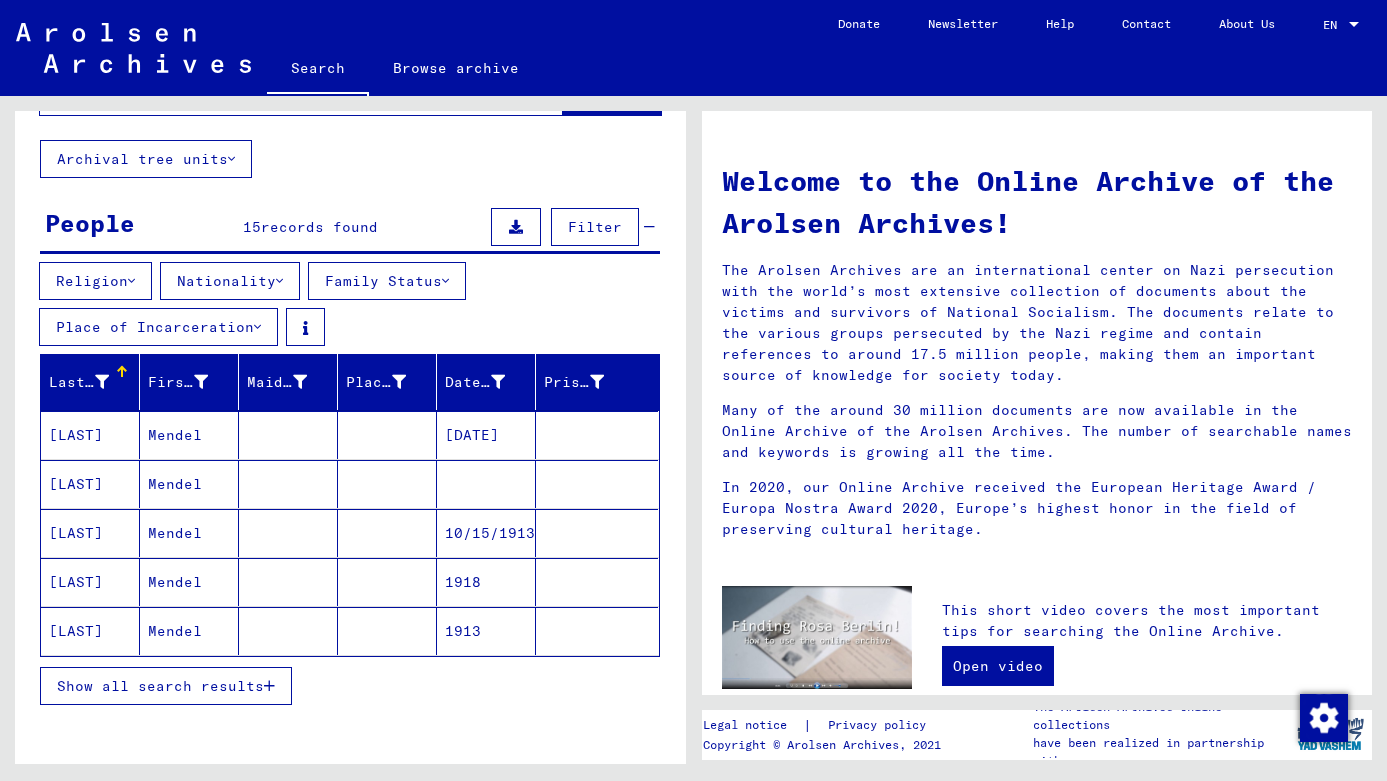 scroll, scrollTop: 183, scrollLeft: 0, axis: vertical 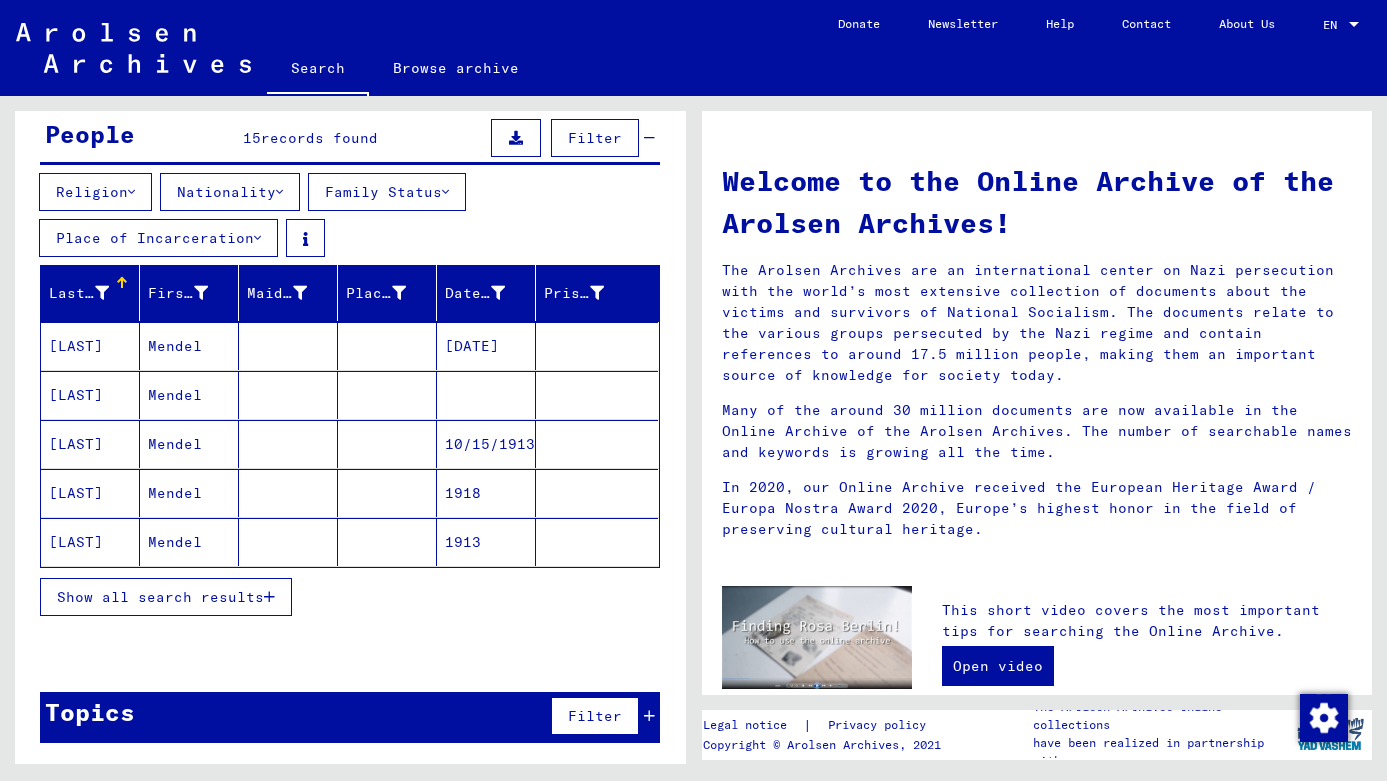 click on "Show all search results" at bounding box center [160, 597] 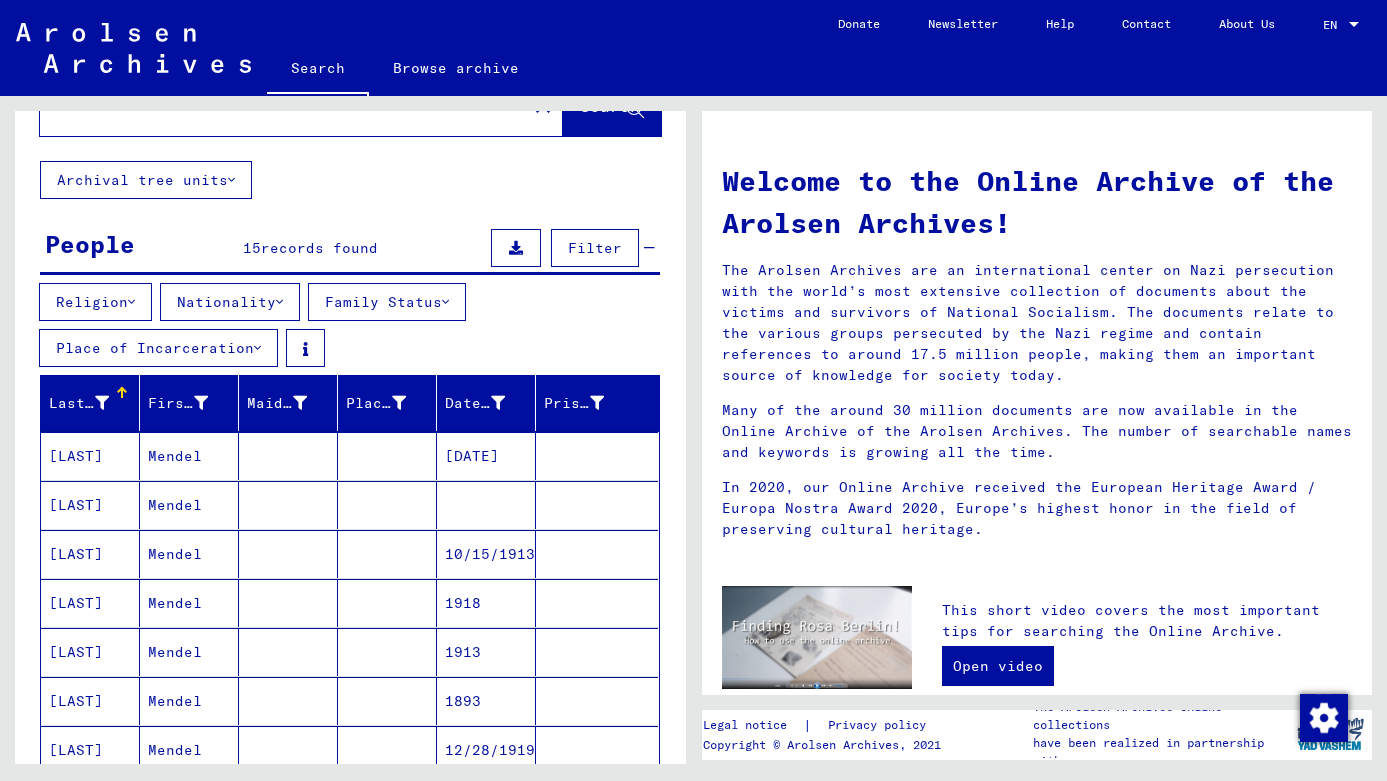 scroll, scrollTop: 0, scrollLeft: 0, axis: both 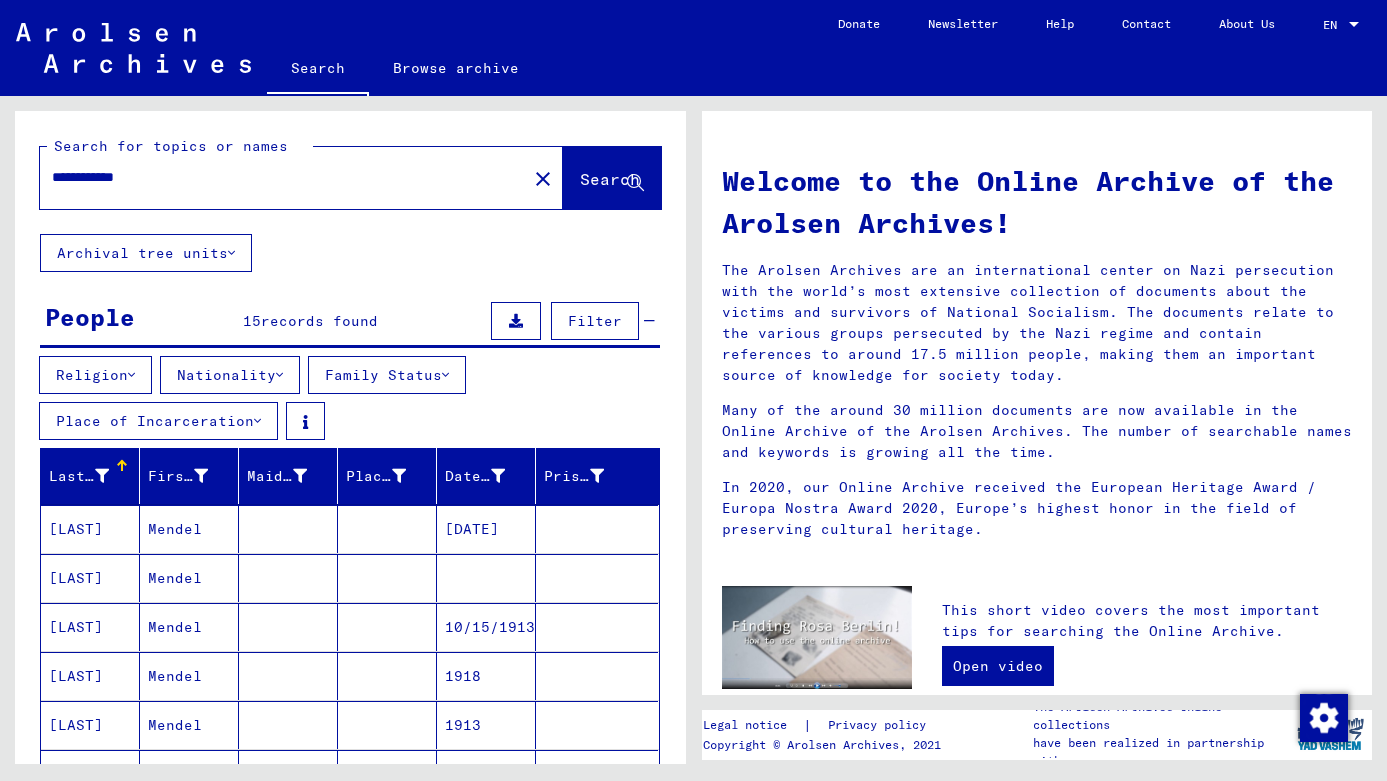 drag, startPoint x: 178, startPoint y: 179, endPoint x: 113, endPoint y: 178, distance: 65.00769 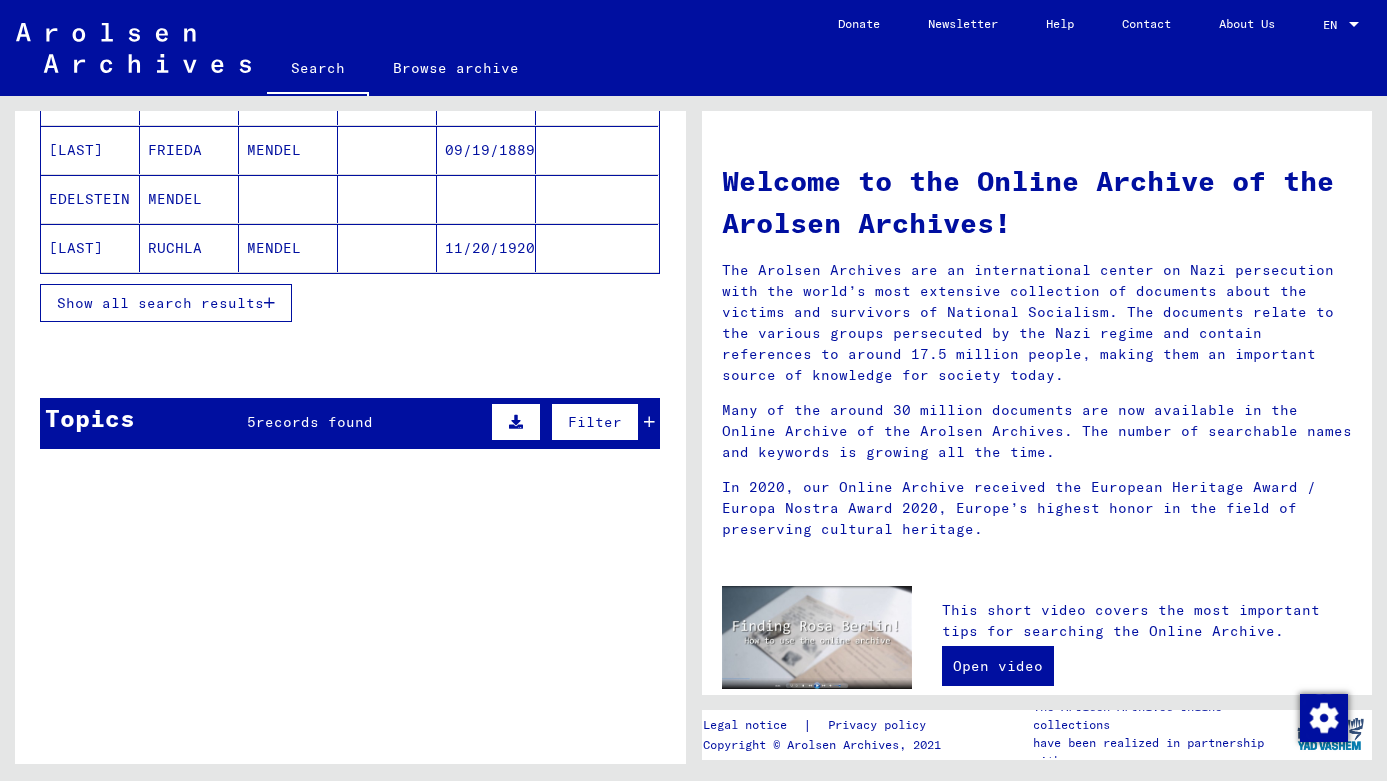 scroll, scrollTop: 473, scrollLeft: 0, axis: vertical 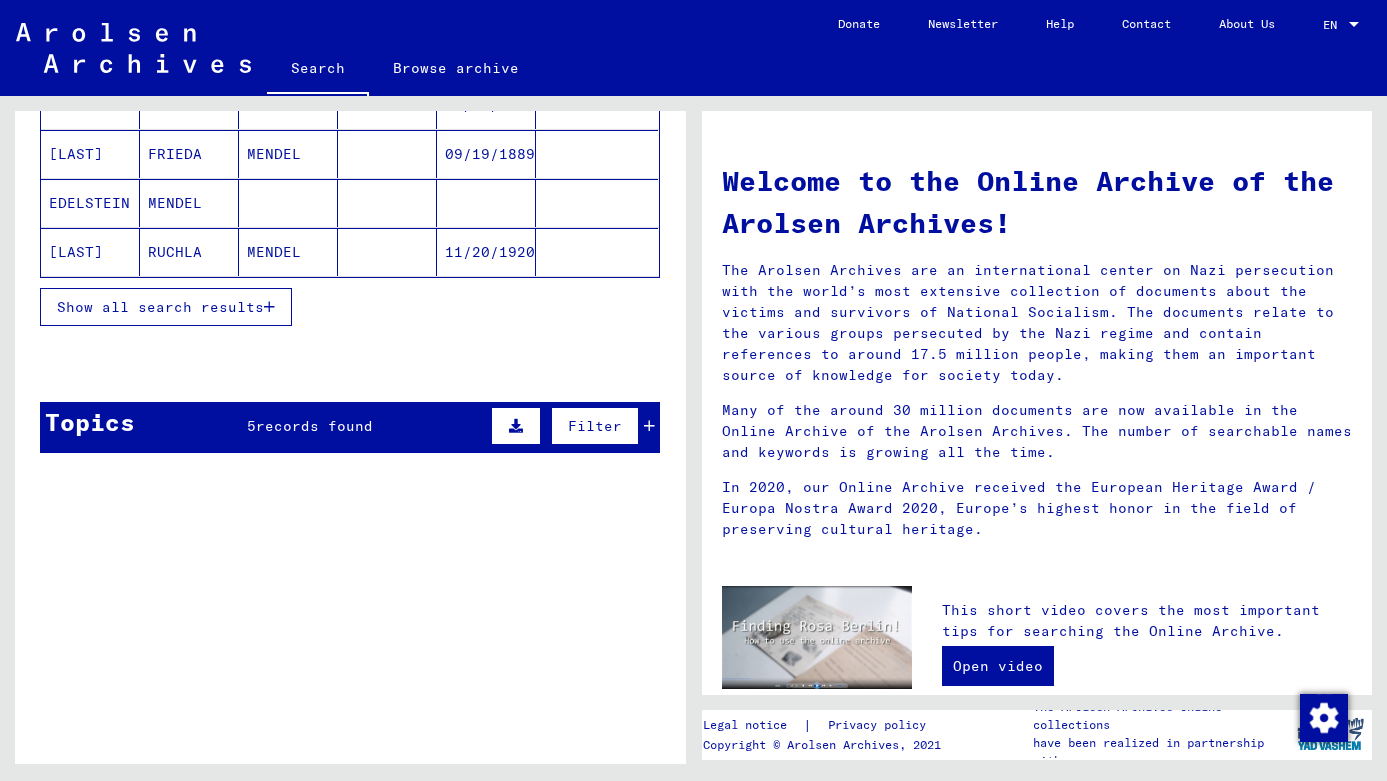 click on "5  records found" at bounding box center (310, 426) 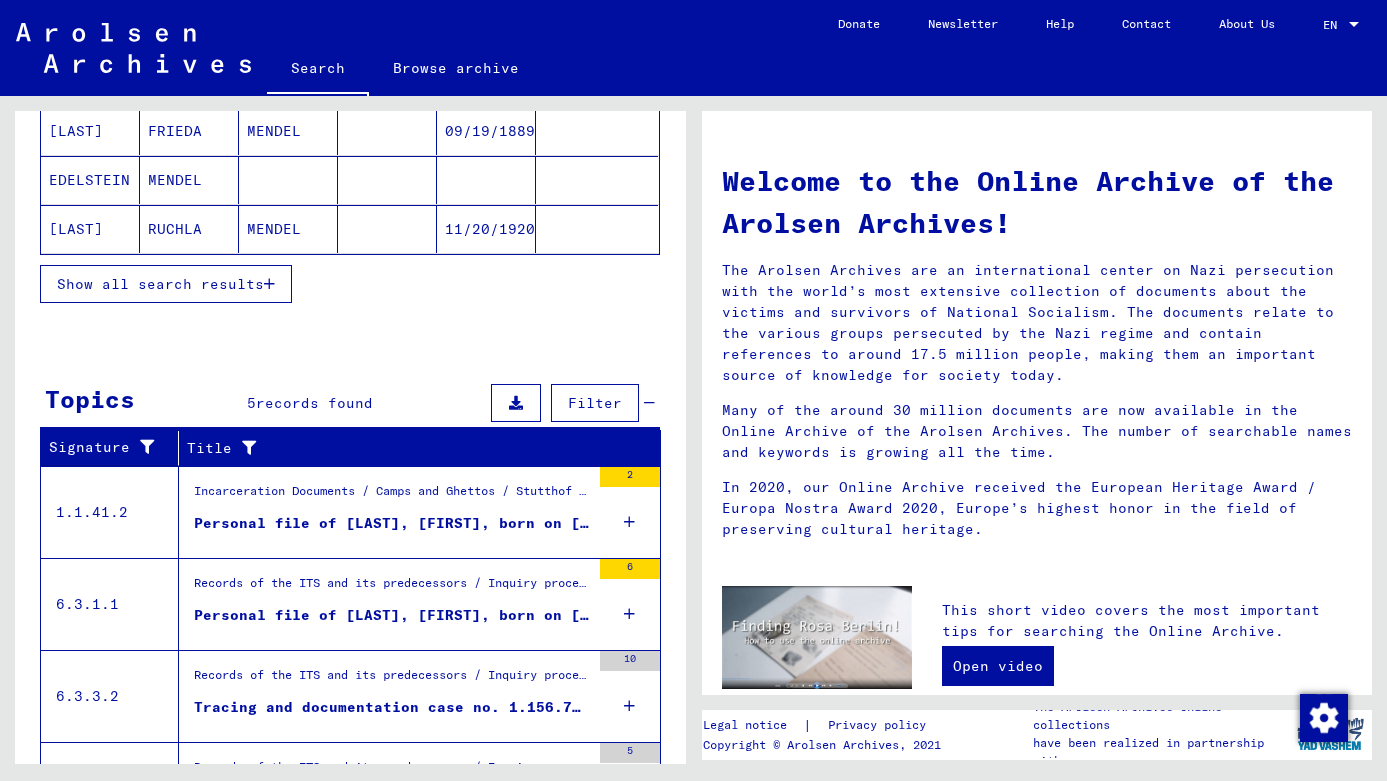 scroll, scrollTop: 508, scrollLeft: 0, axis: vertical 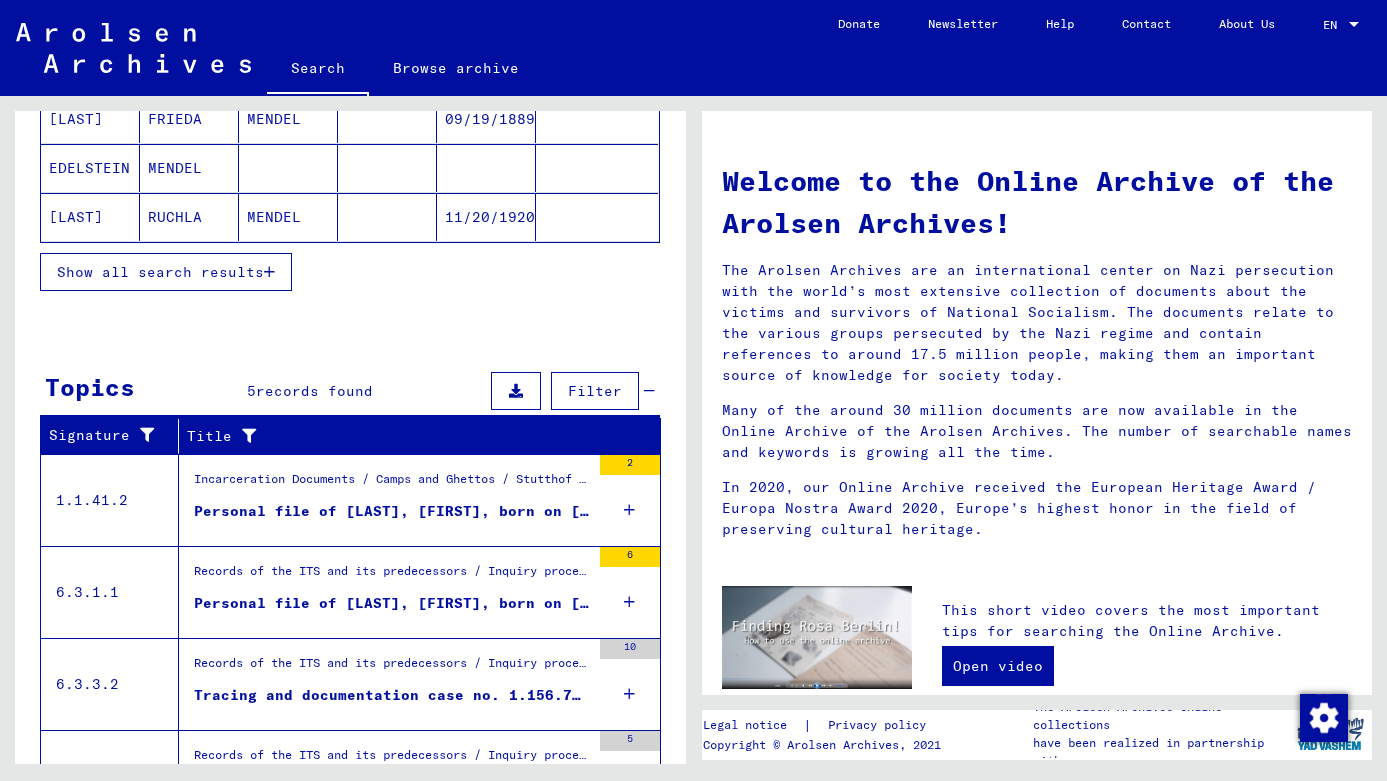 click on "Personal file of MANDL, FRIEDA, born on 29-Jan-1908 and of further persons" at bounding box center [392, 603] 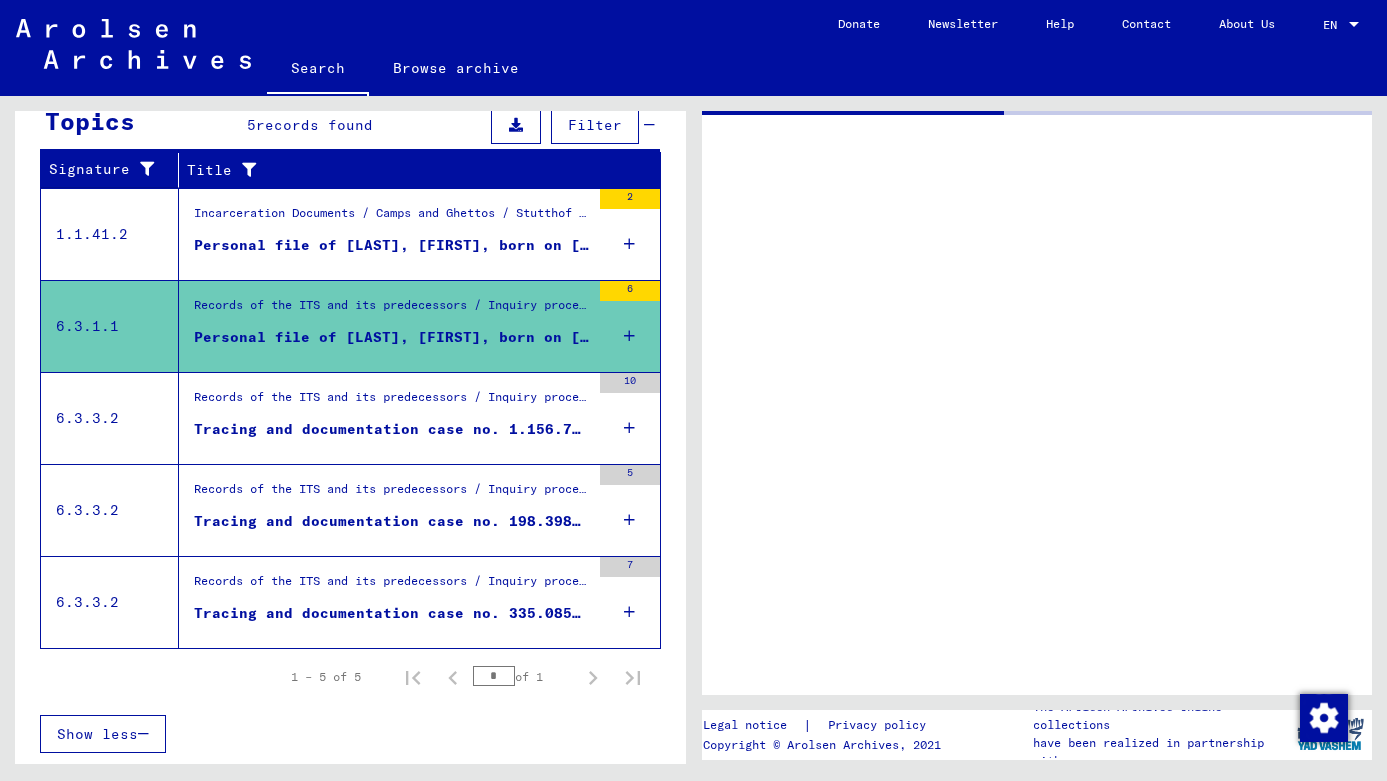 scroll, scrollTop: 412, scrollLeft: 0, axis: vertical 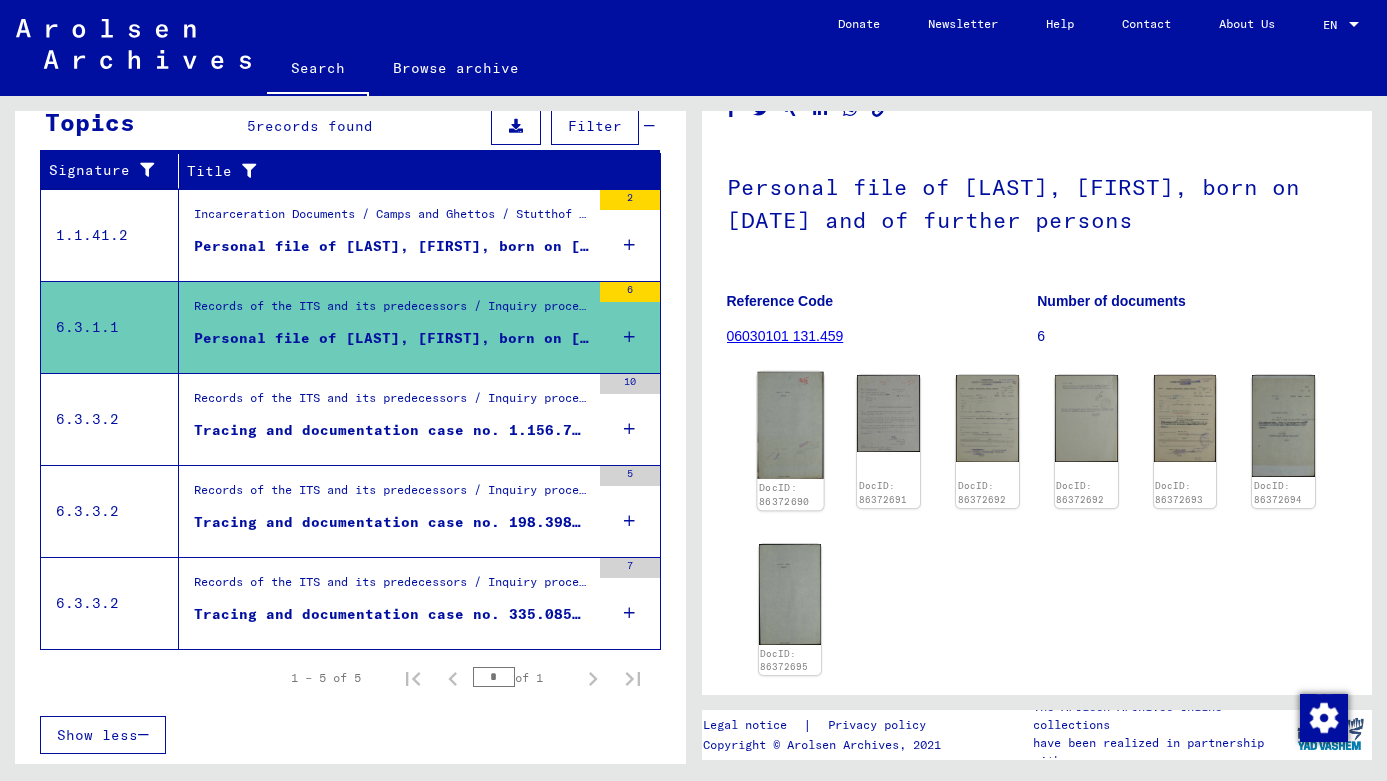 click 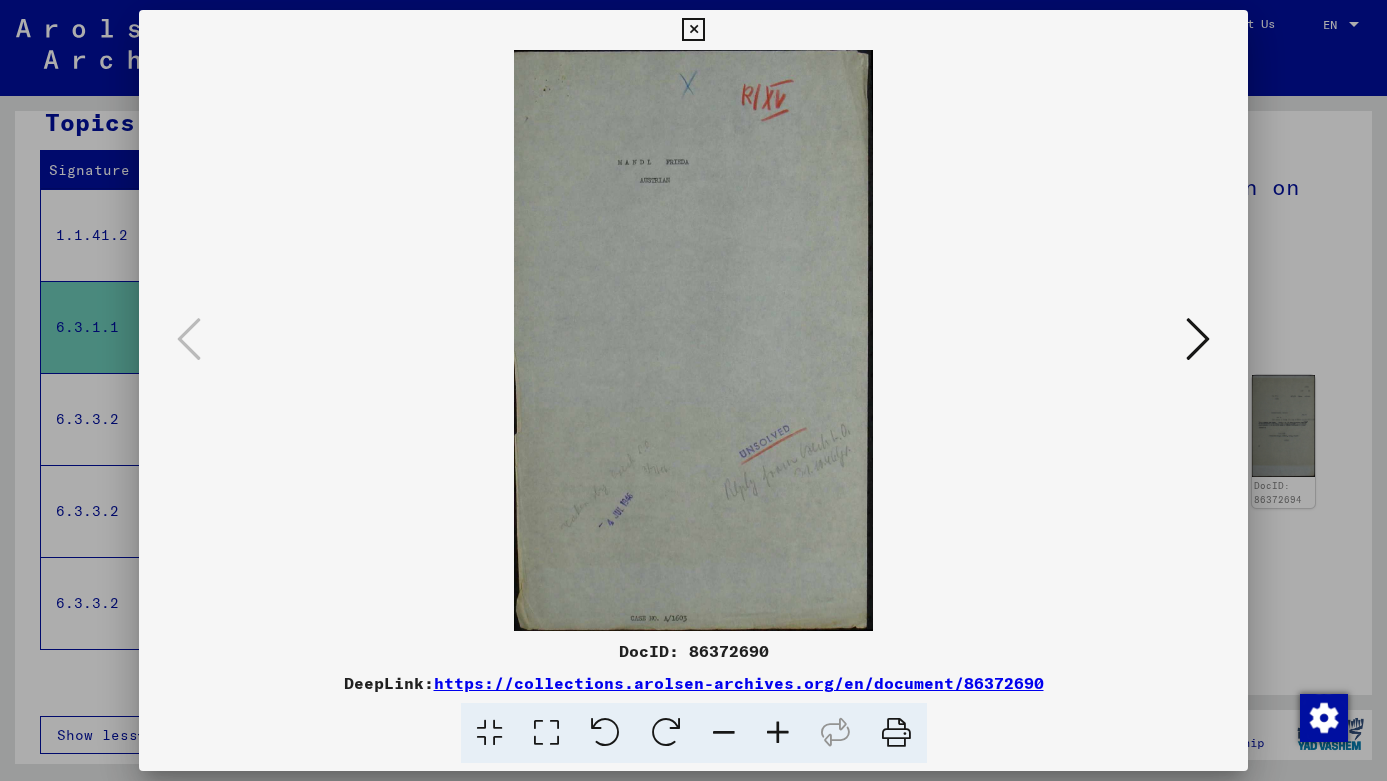 click at bounding box center (1198, 339) 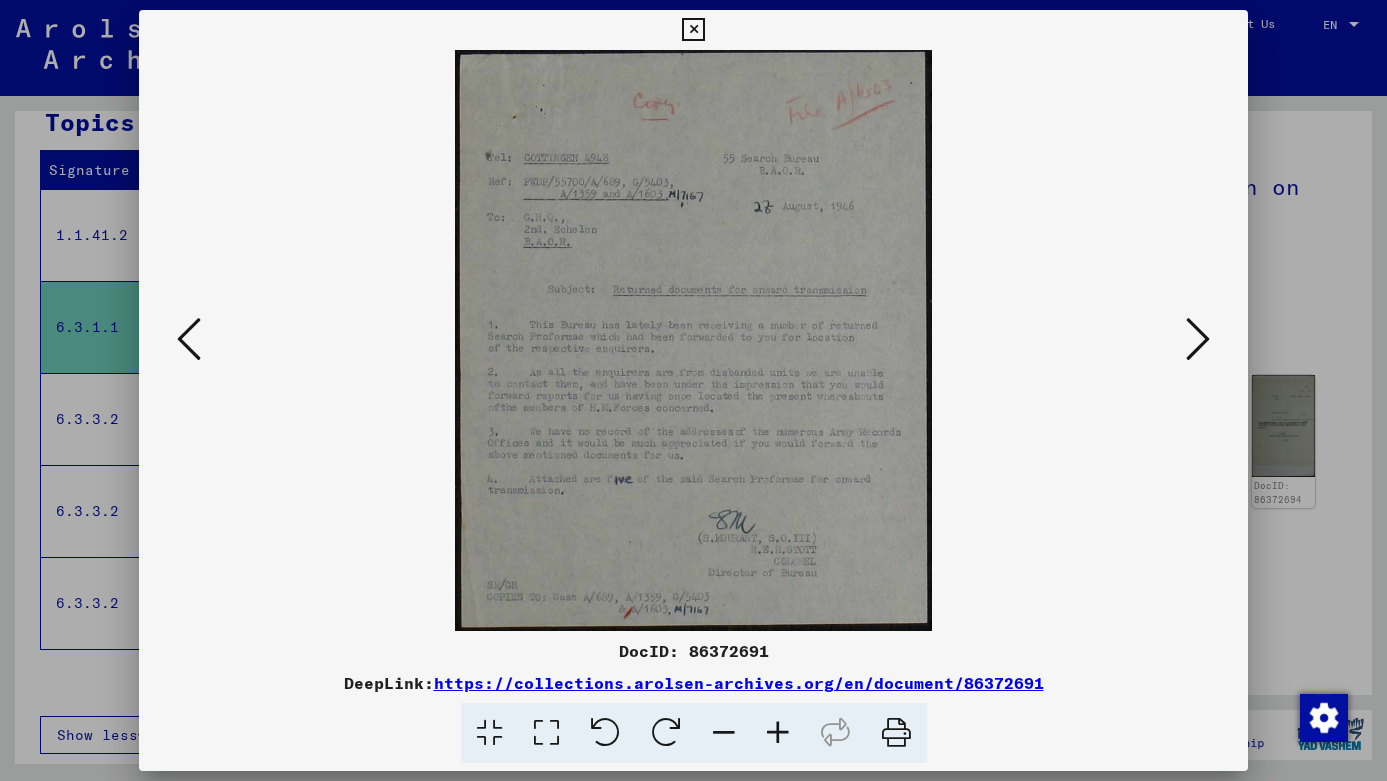 click at bounding box center (1198, 339) 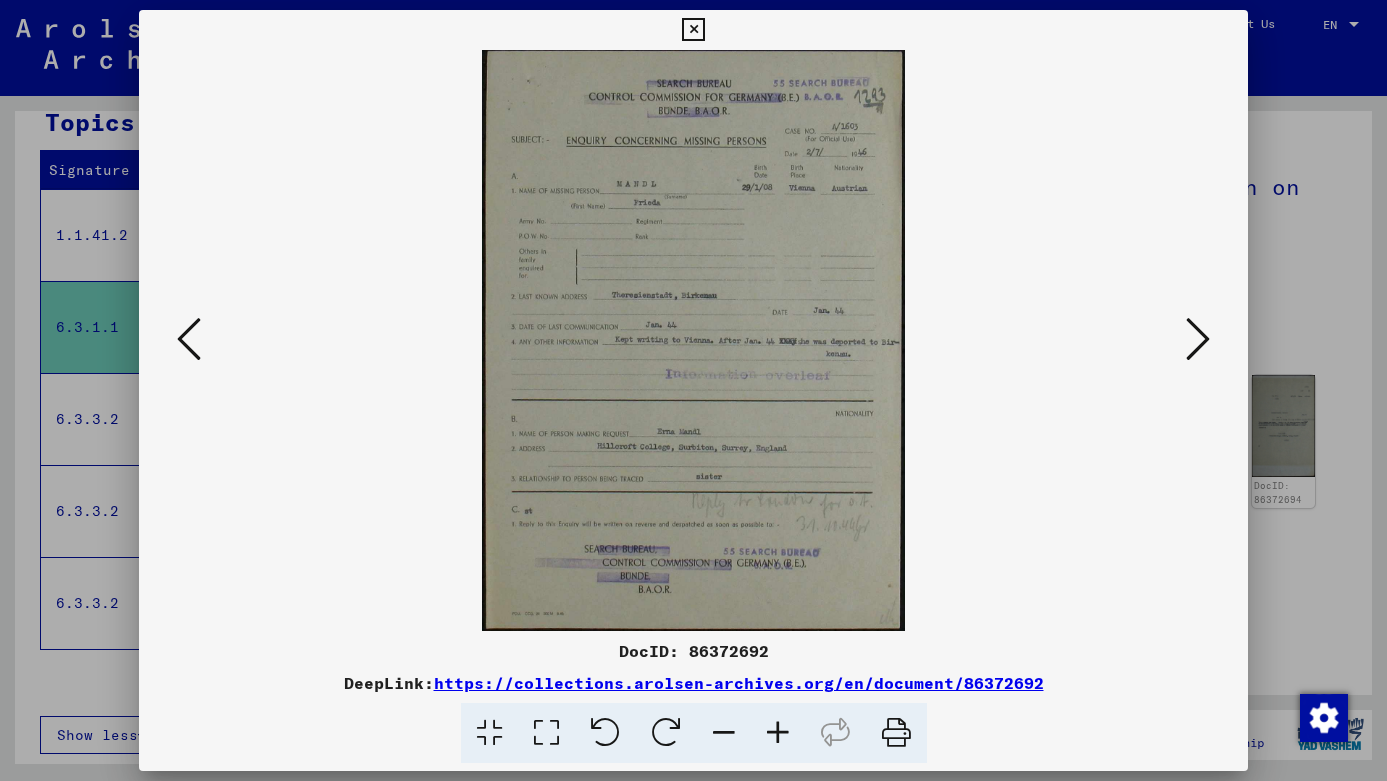 click at bounding box center [1198, 339] 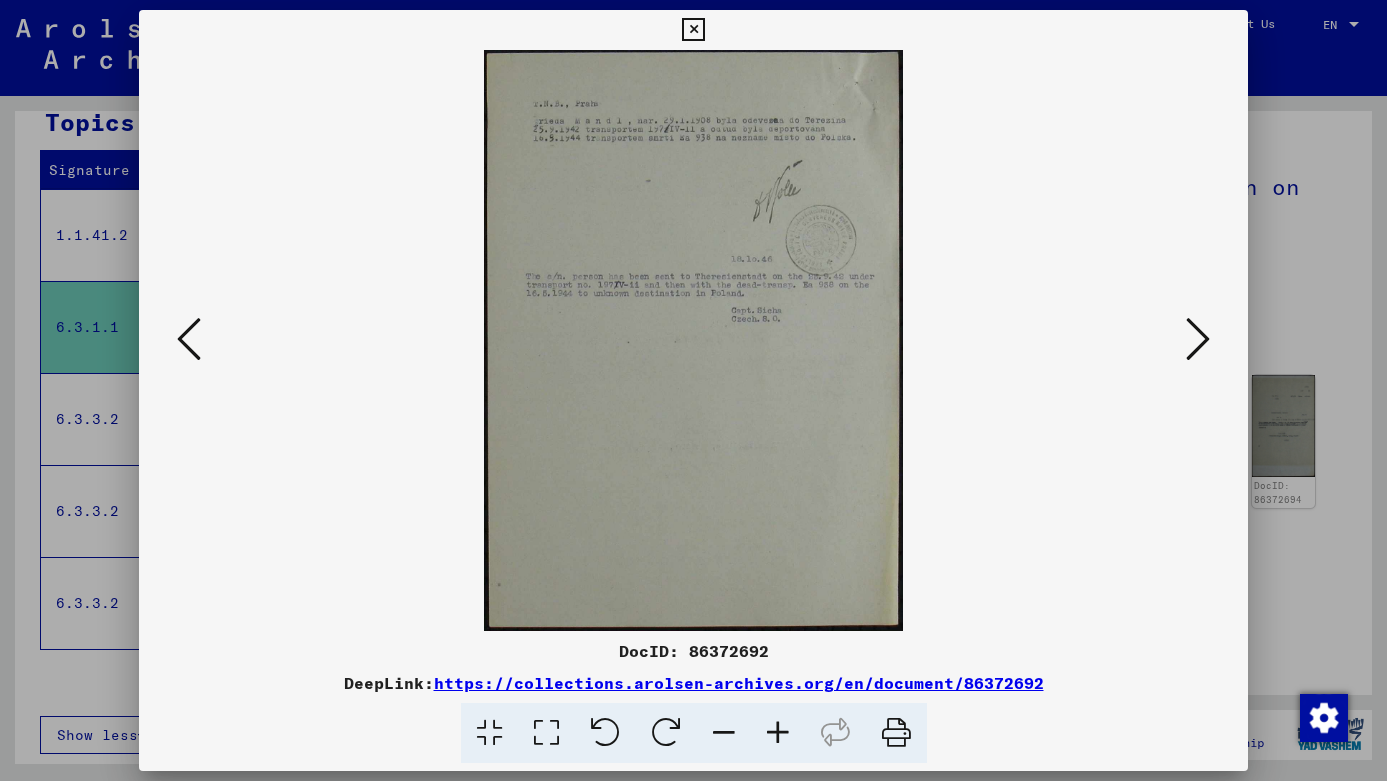 click at bounding box center (1198, 339) 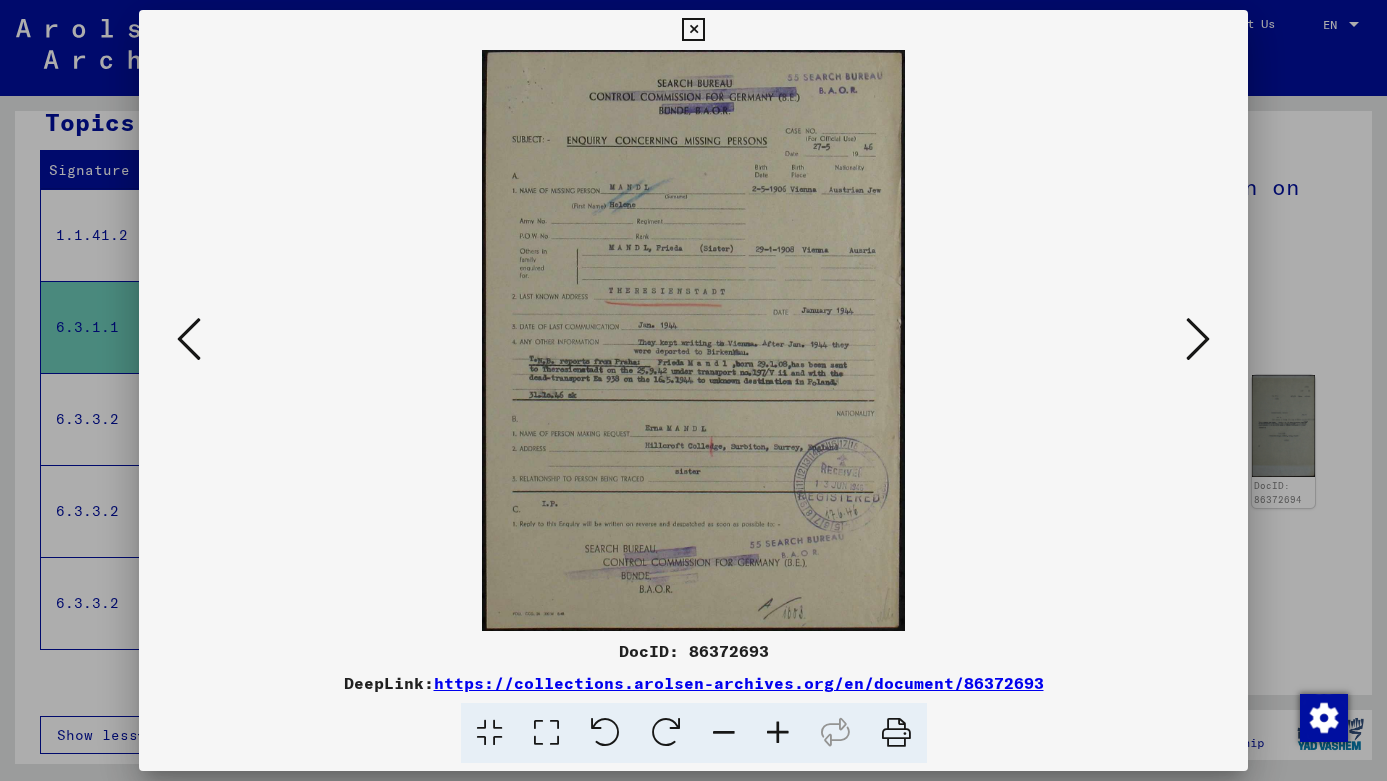 click at bounding box center [694, 340] 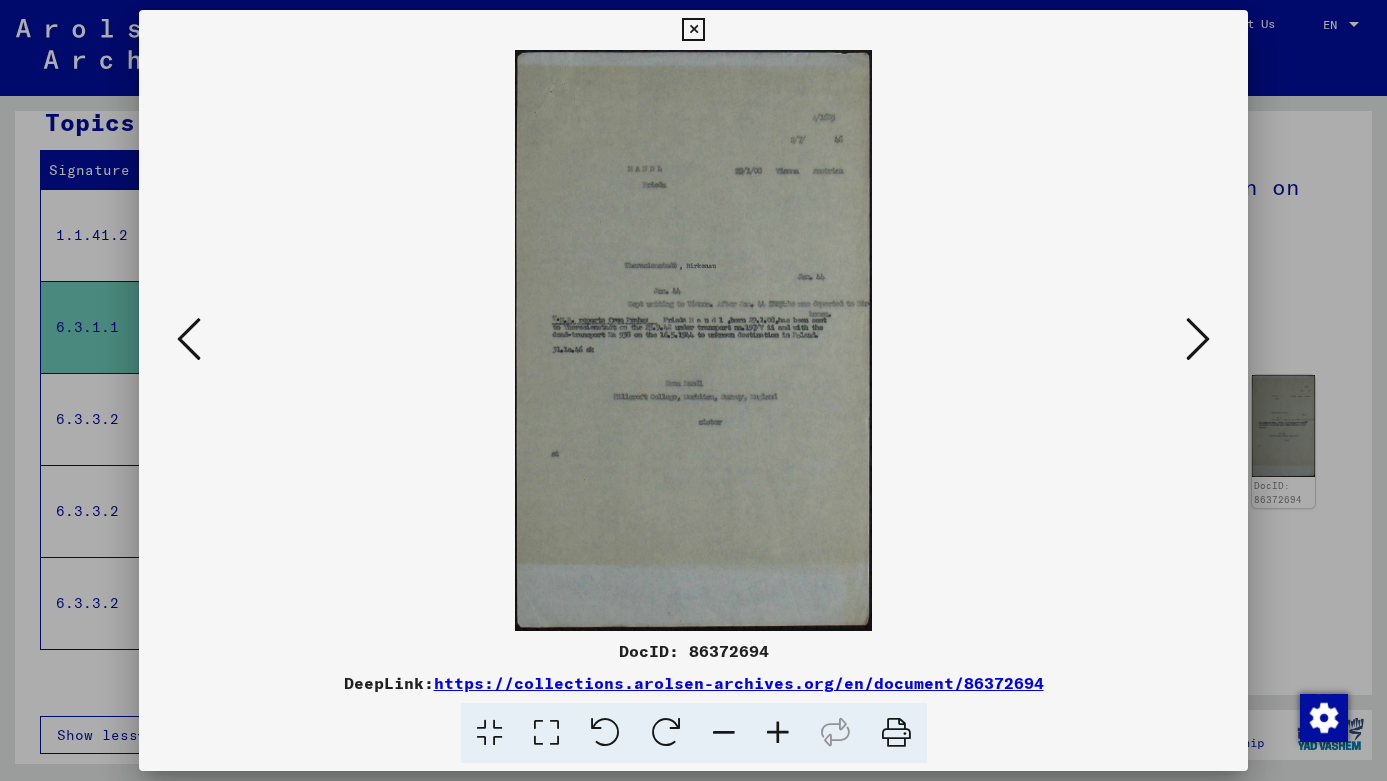 click at bounding box center [1198, 339] 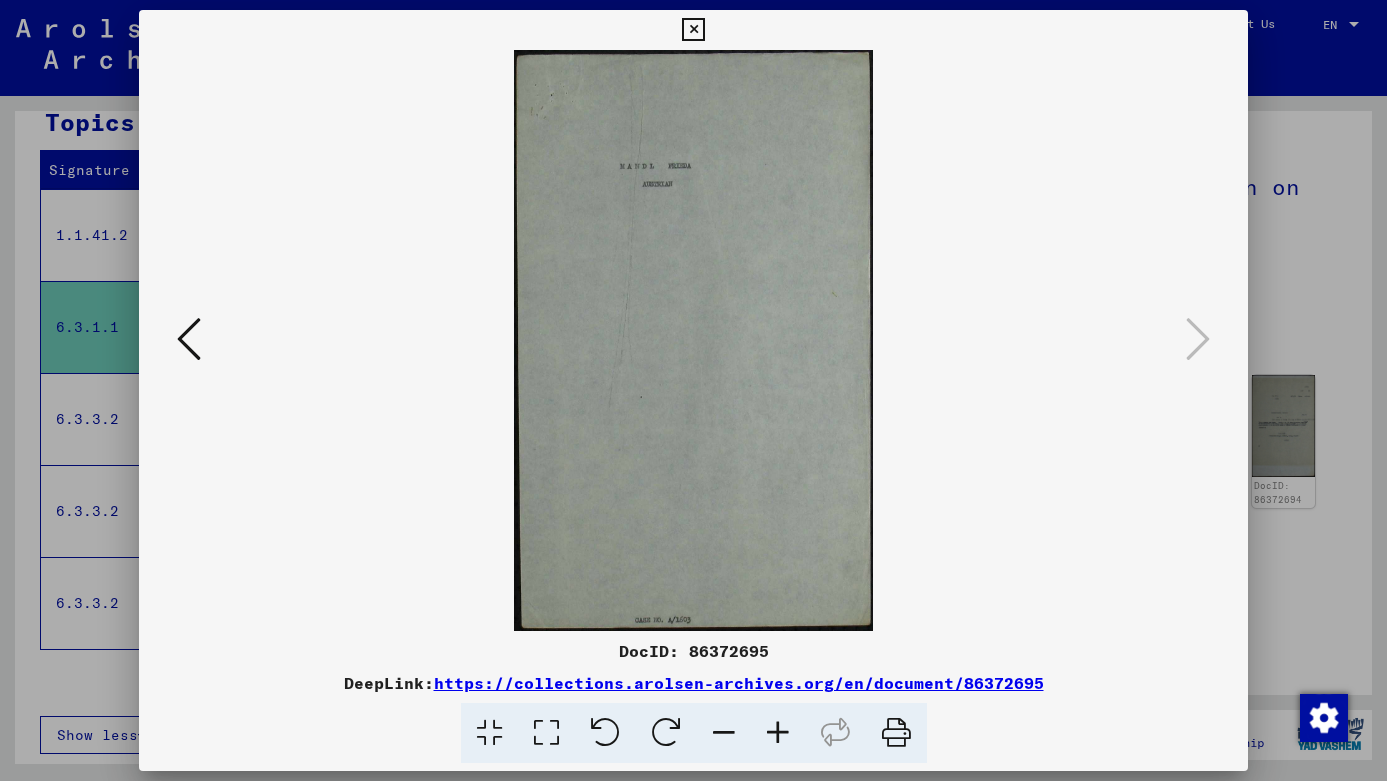 click at bounding box center (693, 30) 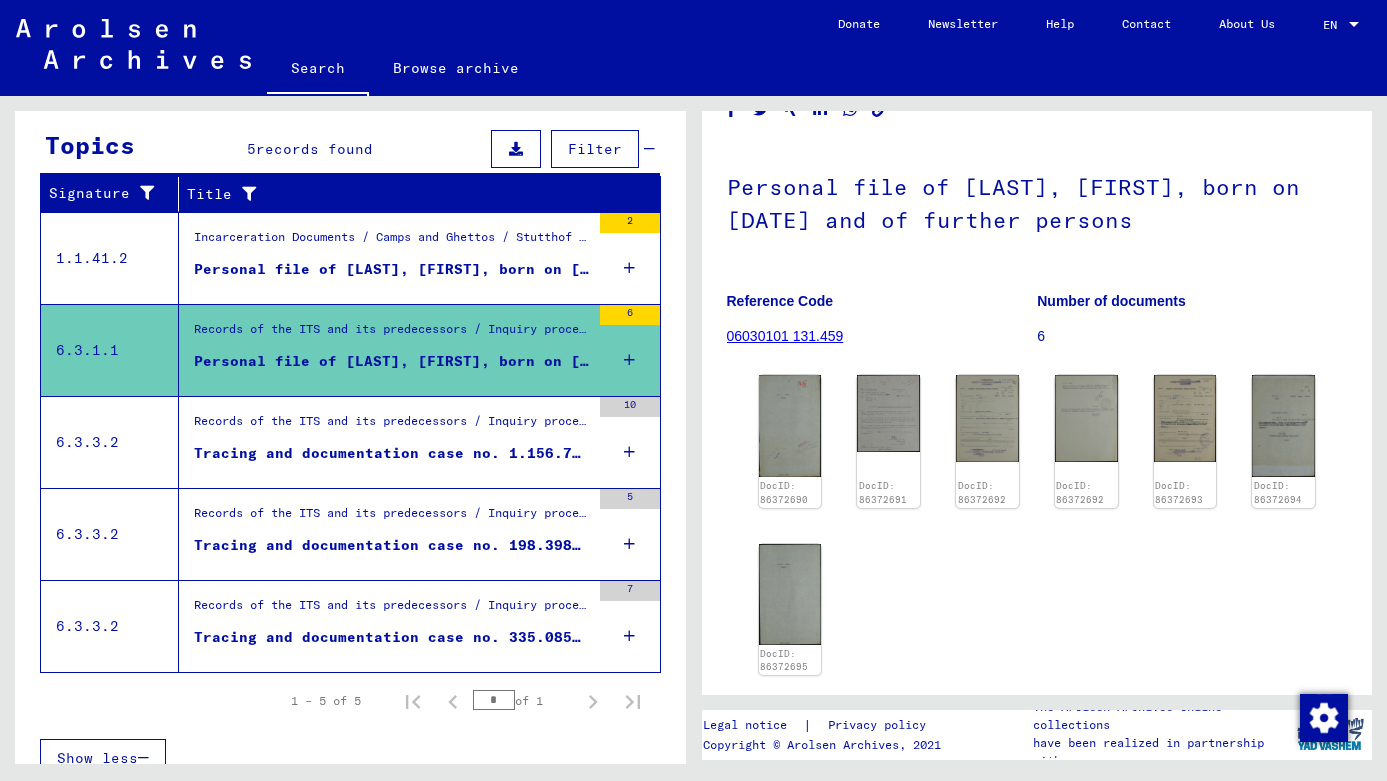 scroll, scrollTop: 386, scrollLeft: 0, axis: vertical 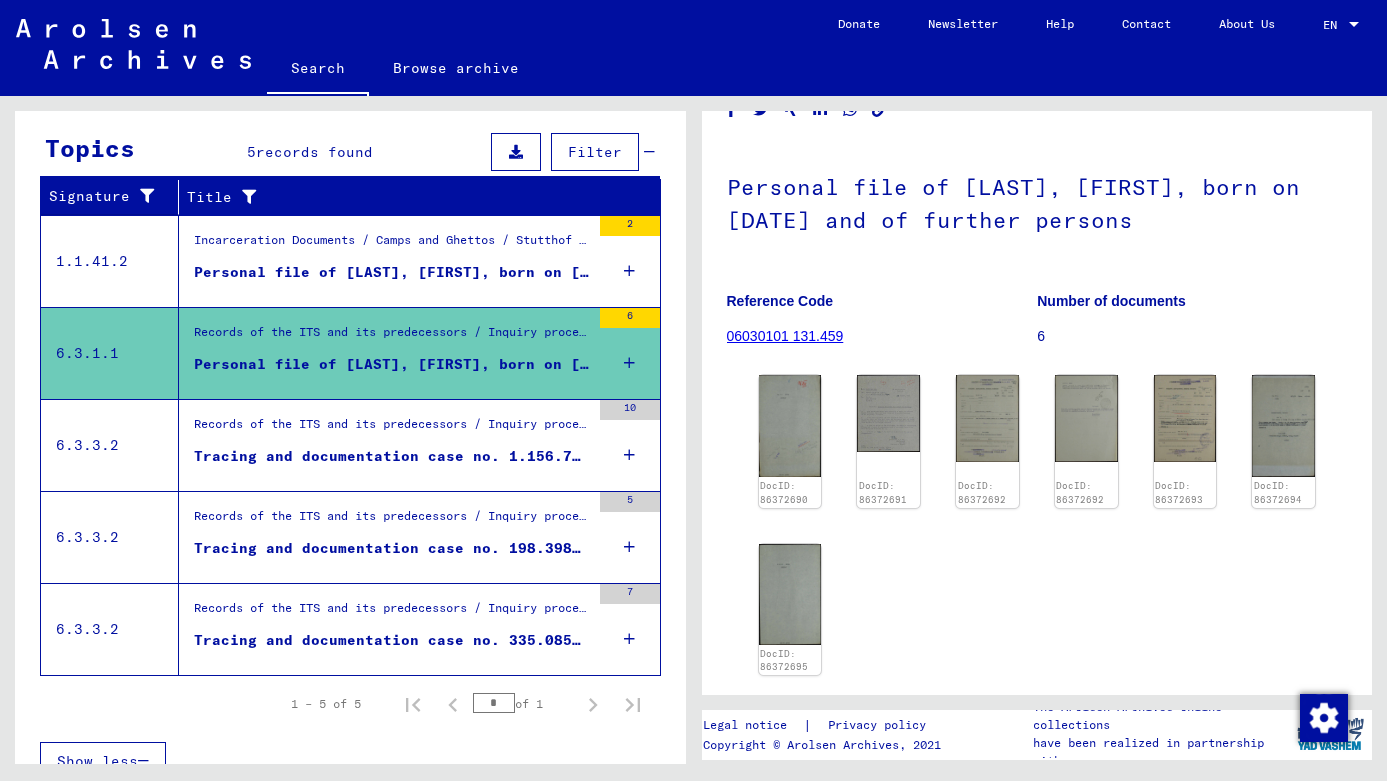 click on "Tracing and documentation case no. 1.156.772 for MANDL, FRIEDA born 25.12.1883" at bounding box center [392, 456] 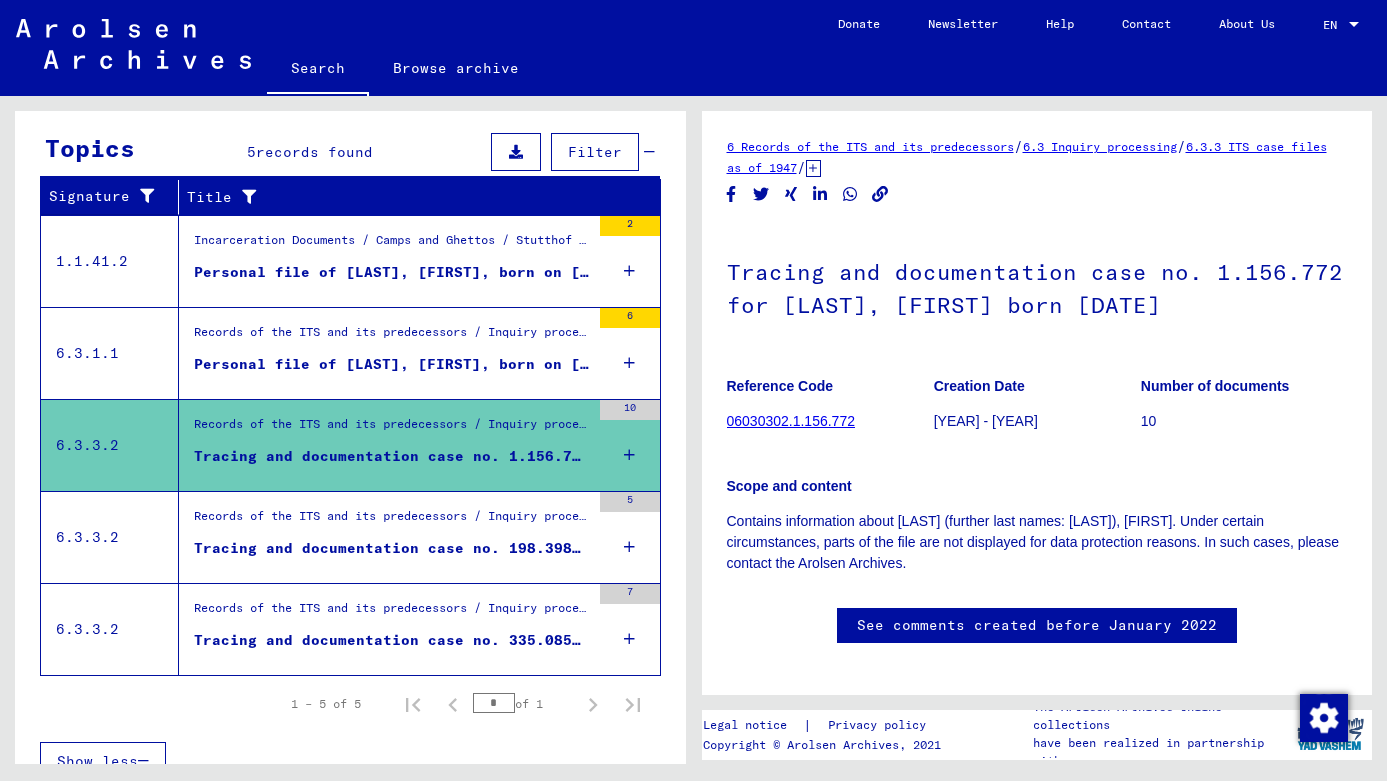 scroll, scrollTop: 0, scrollLeft: 0, axis: both 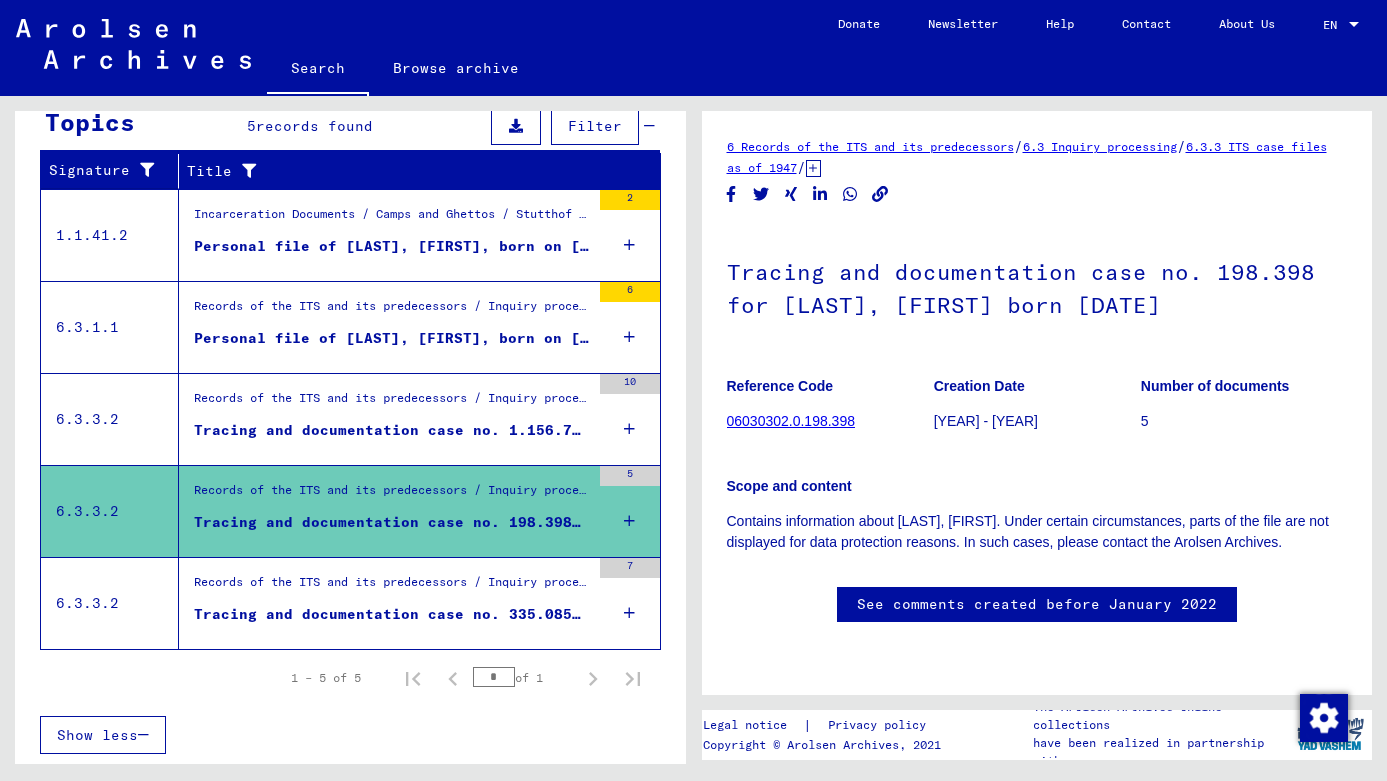 click on "Records of the ITS and its predecessors / Inquiry processing / ITS case files as of 1947 / Repository of T/D cases / Tracing and documentation cases with (T/D) numbers between 250.000 and 499.999 / Tracing and documentation cases with (T/D) numbers between 335.000 and 335.499" at bounding box center (392, 587) 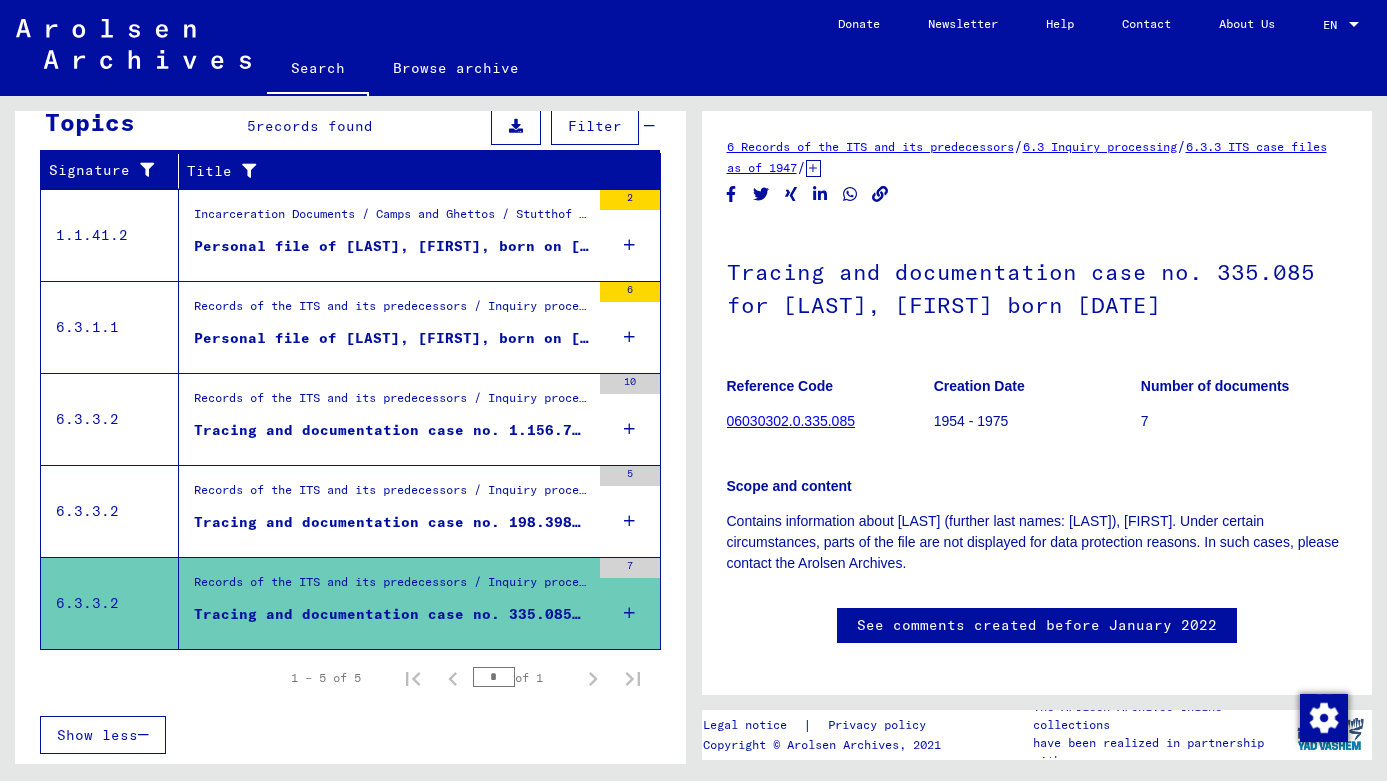 scroll, scrollTop: 0, scrollLeft: 0, axis: both 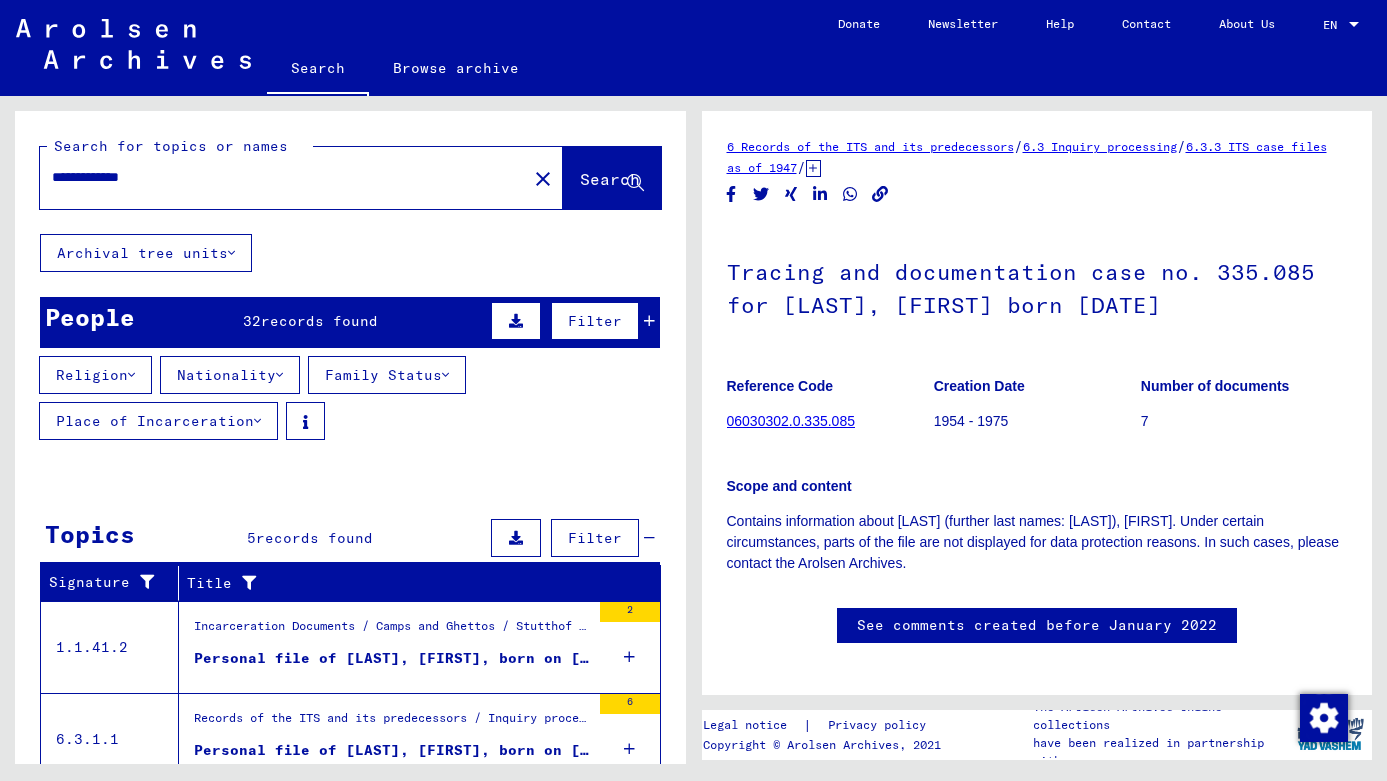 drag, startPoint x: 184, startPoint y: 186, endPoint x: 117, endPoint y: 186, distance: 67 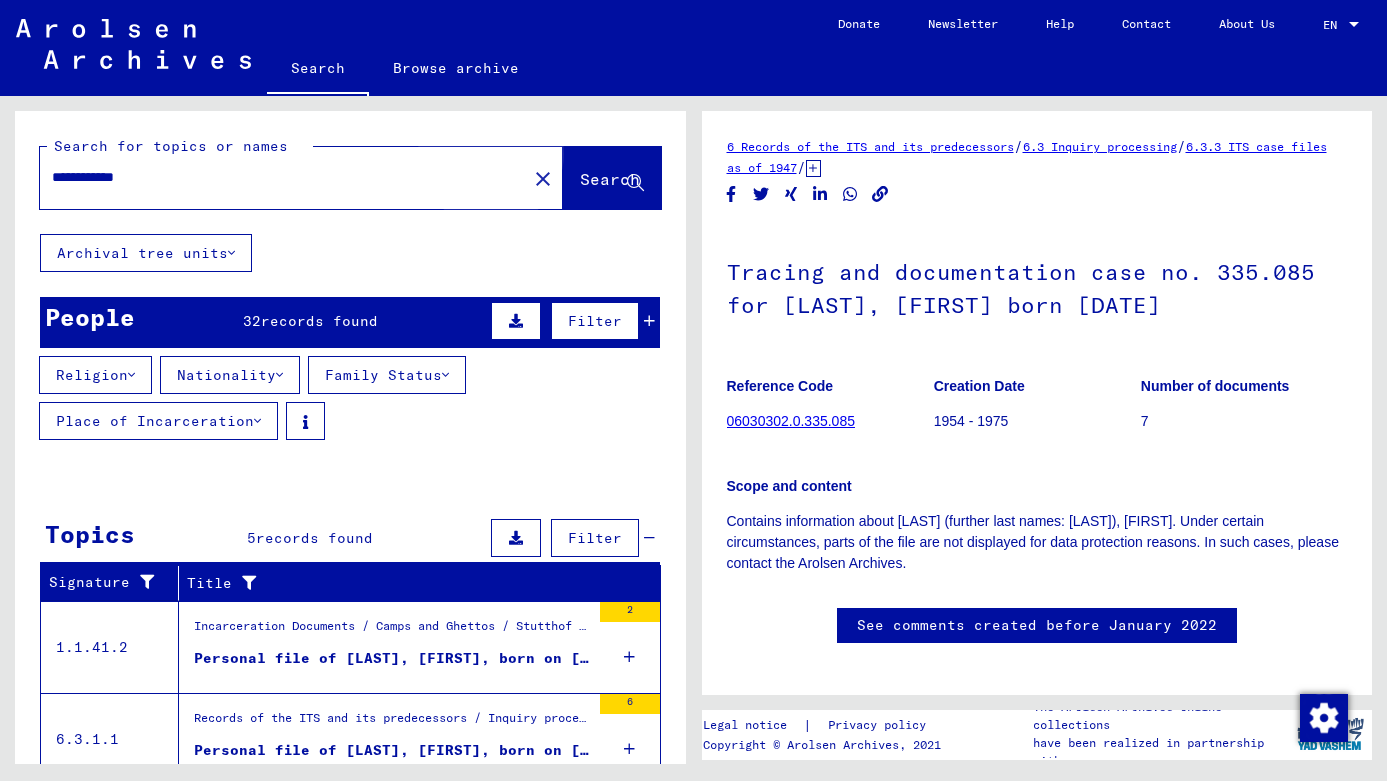 click on "Search" 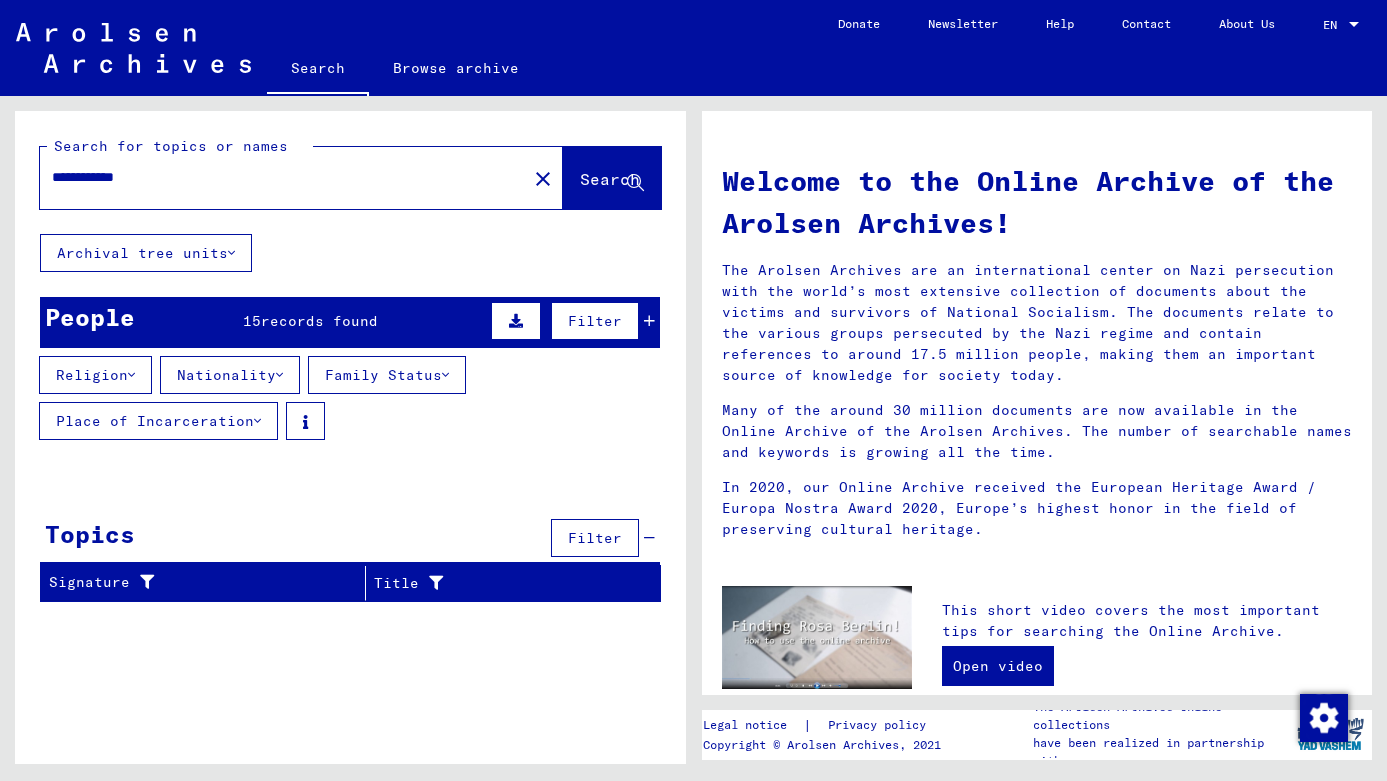 scroll, scrollTop: 29, scrollLeft: 0, axis: vertical 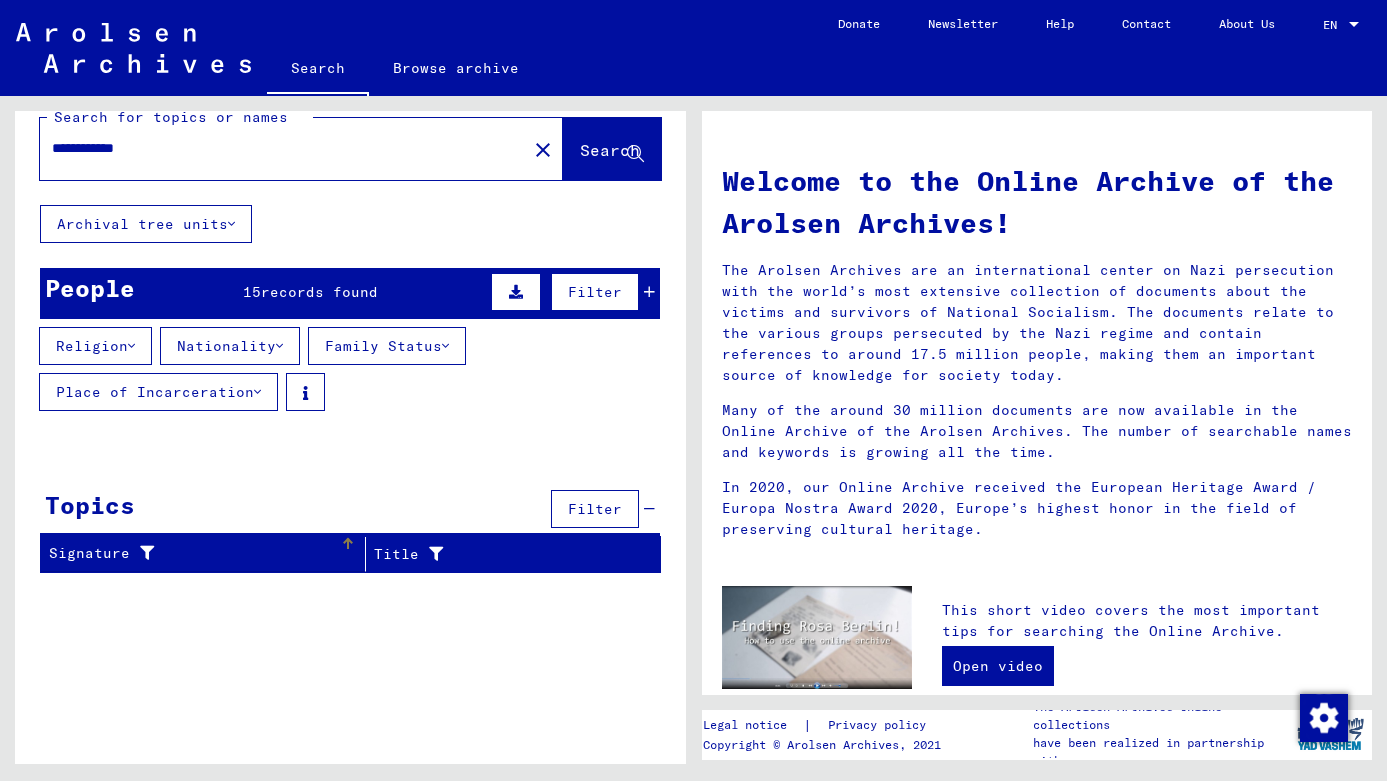click on "Signature" at bounding box center [207, 554] 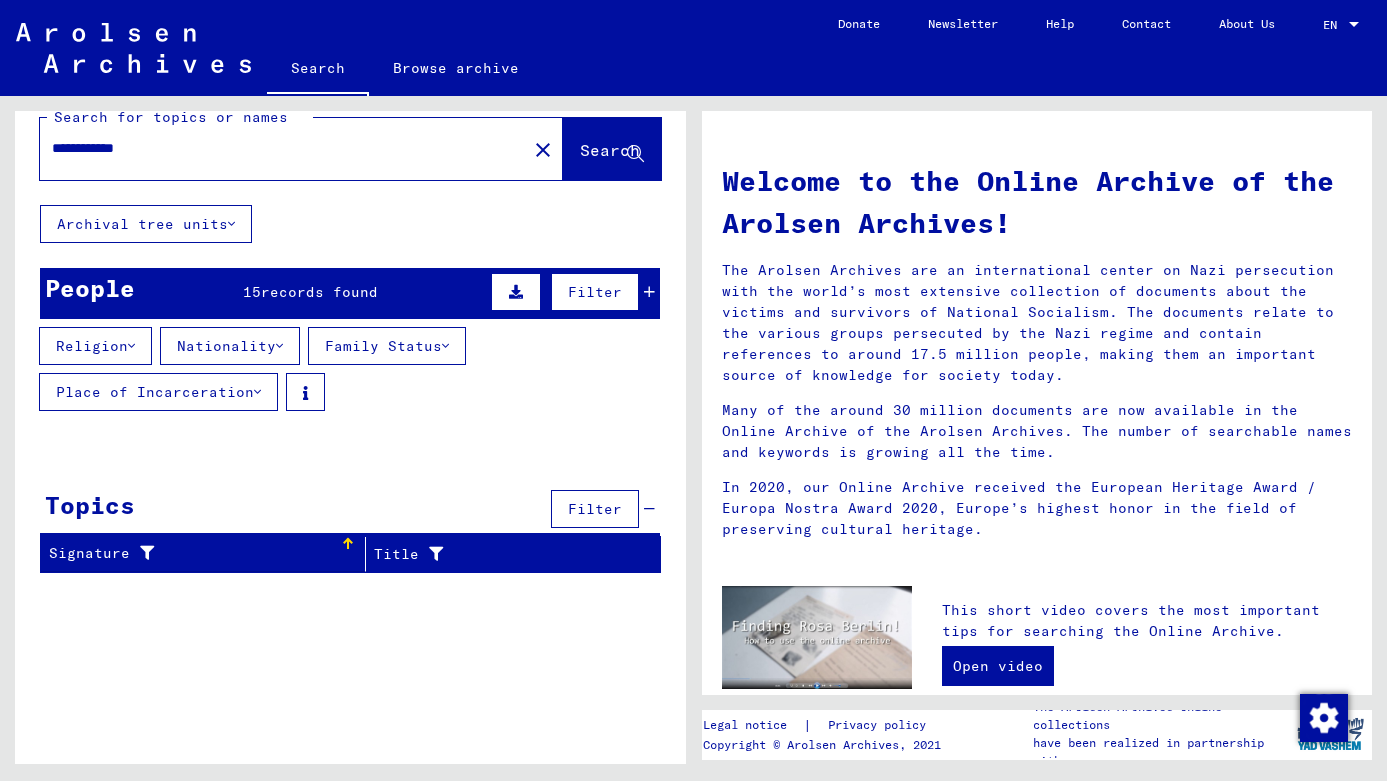 scroll, scrollTop: 0, scrollLeft: 0, axis: both 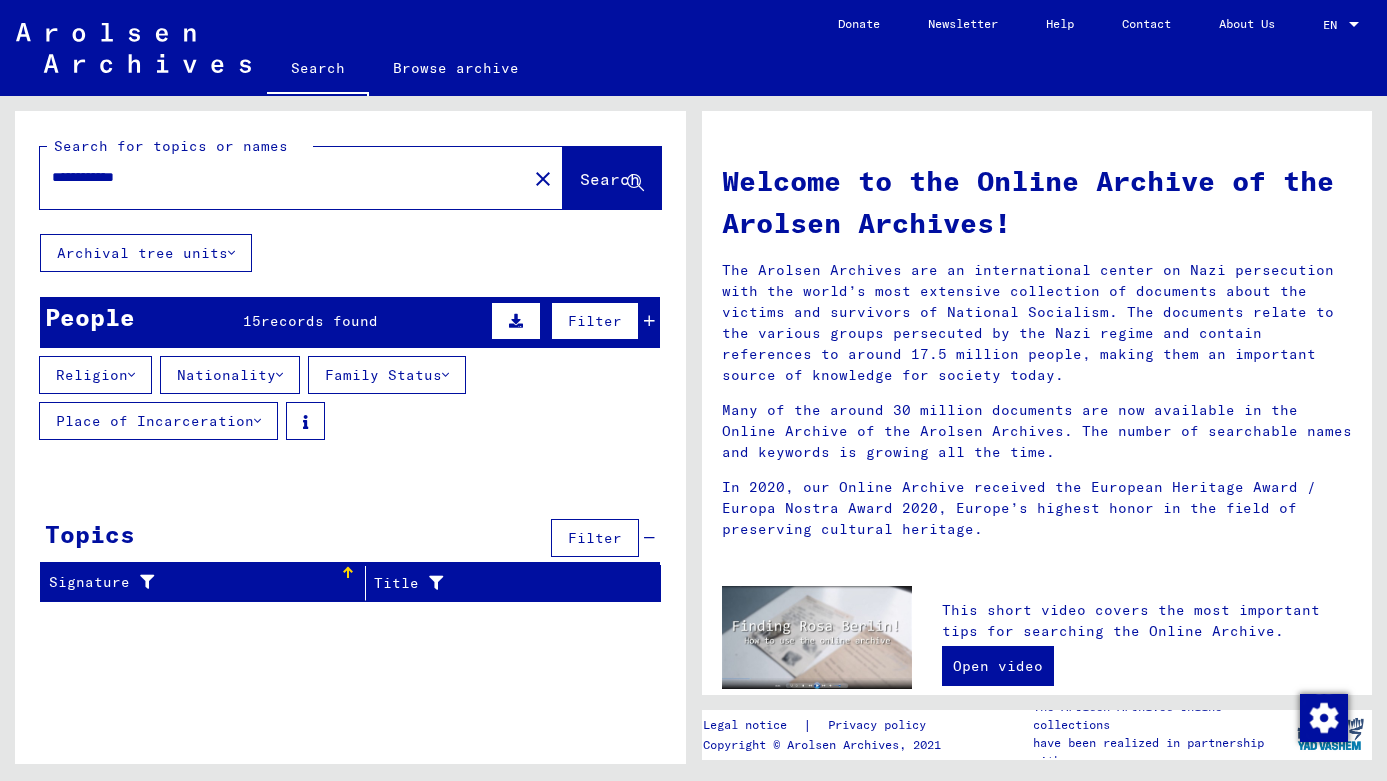 click on "**********" at bounding box center (277, 177) 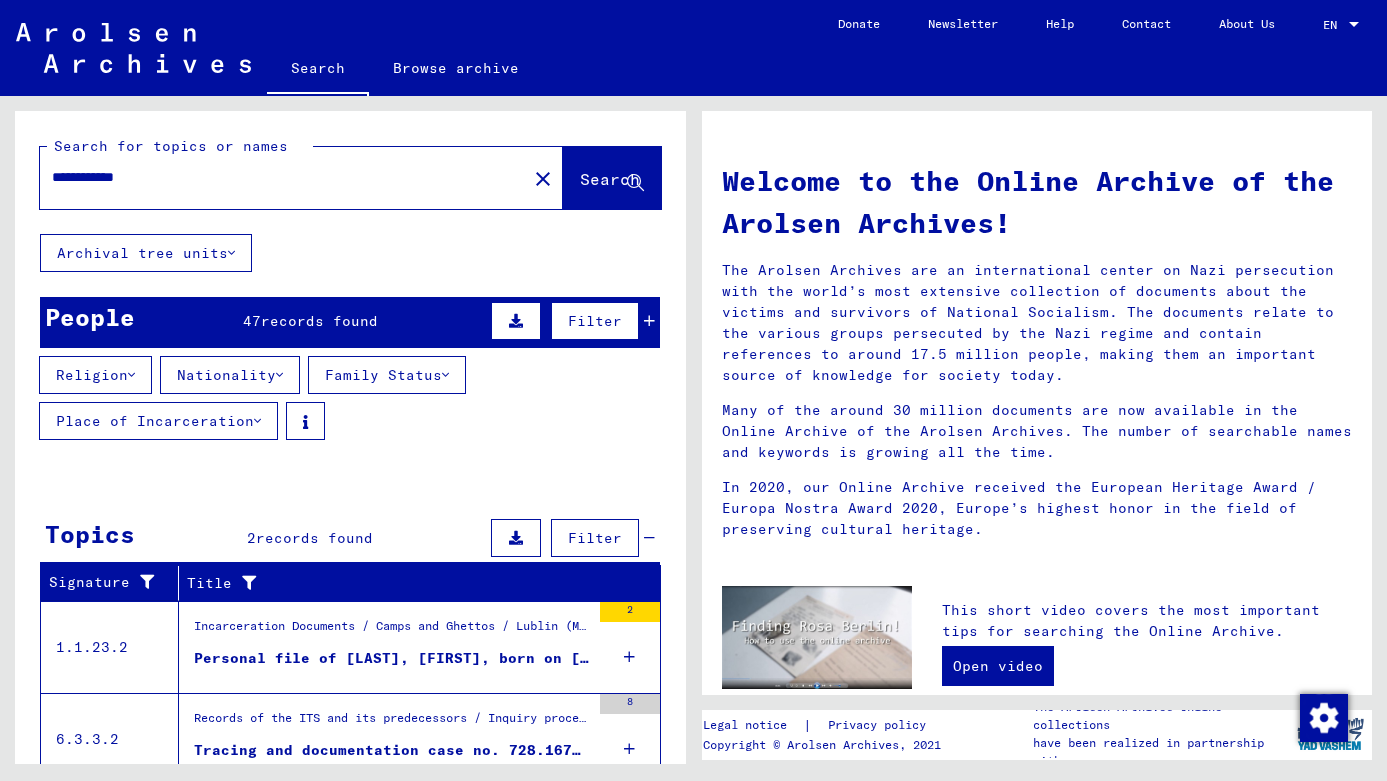 scroll, scrollTop: 80, scrollLeft: 0, axis: vertical 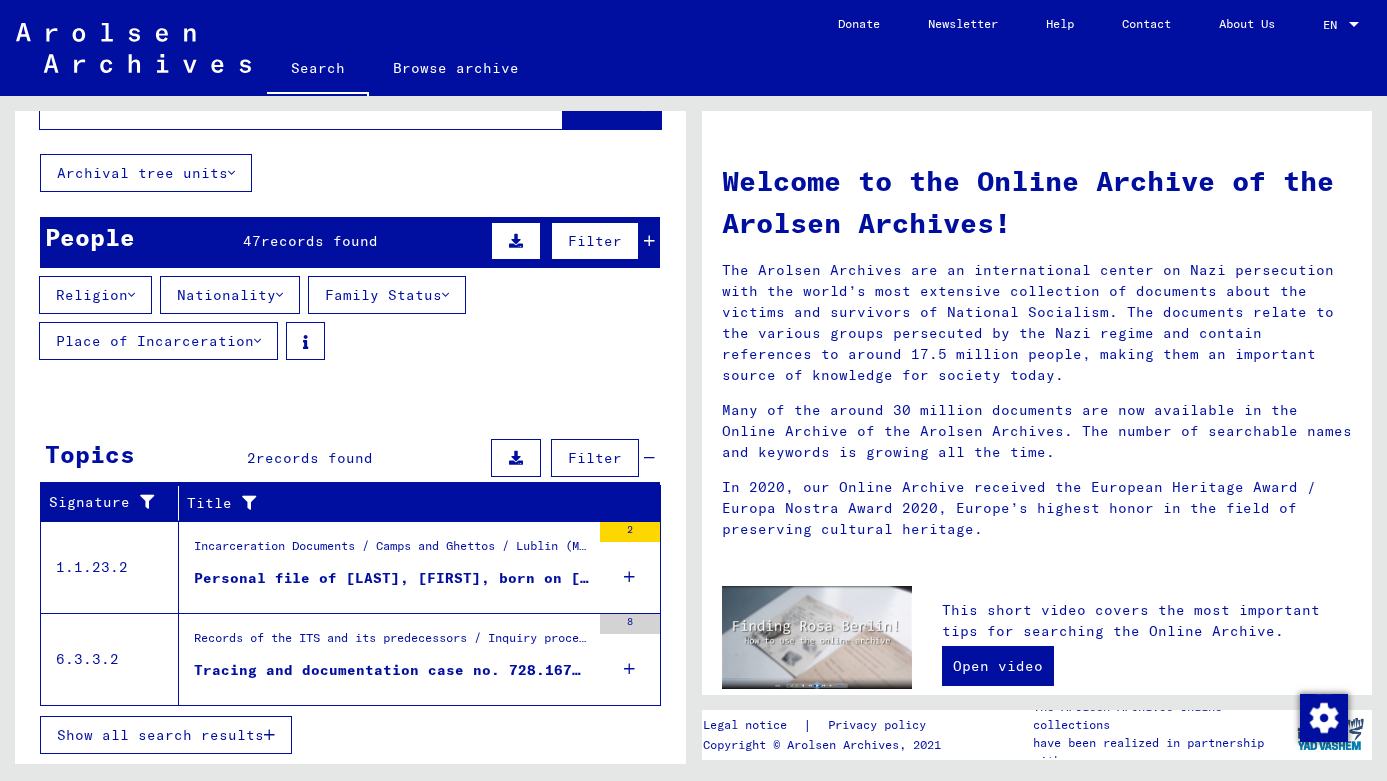 click on "Incarceration Documents / Camps and Ghettos / Lublin (Majdanek) Concentration Camp / Individual Documents Lublin / Personal Files - Lublin (Majdanek) Concentration Camp / Files with names from LESMAN" at bounding box center [392, 551] 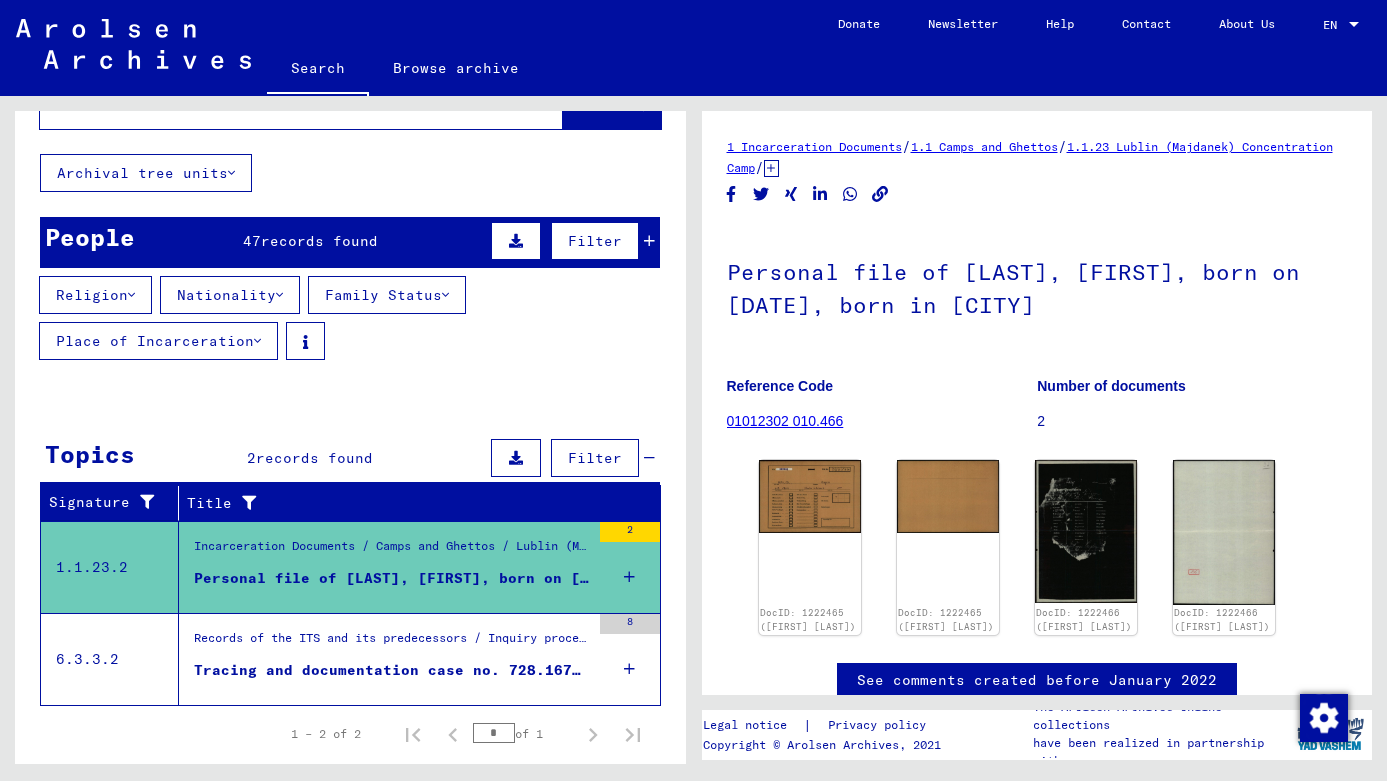 scroll, scrollTop: 0, scrollLeft: 0, axis: both 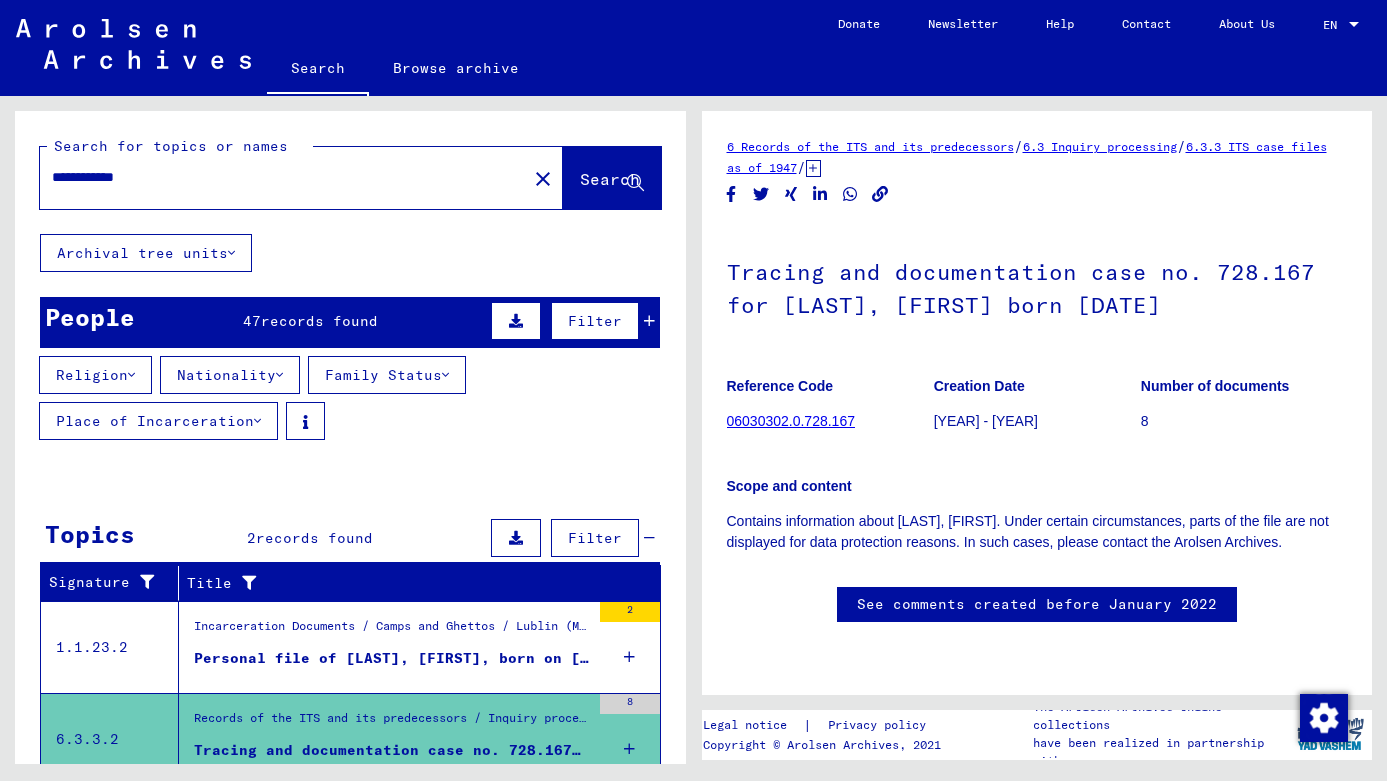 drag, startPoint x: 206, startPoint y: 178, endPoint x: -6, endPoint y: 174, distance: 212.03773 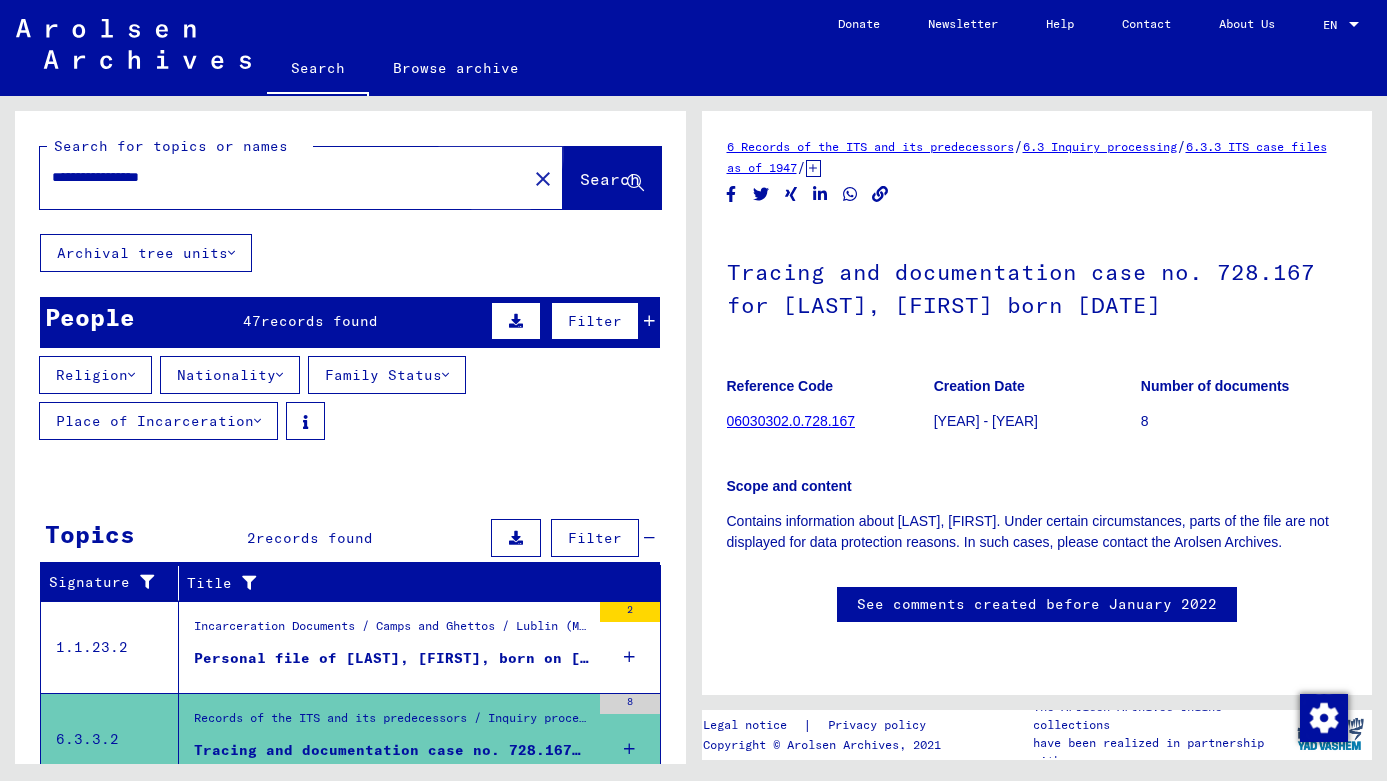 click on "Search" 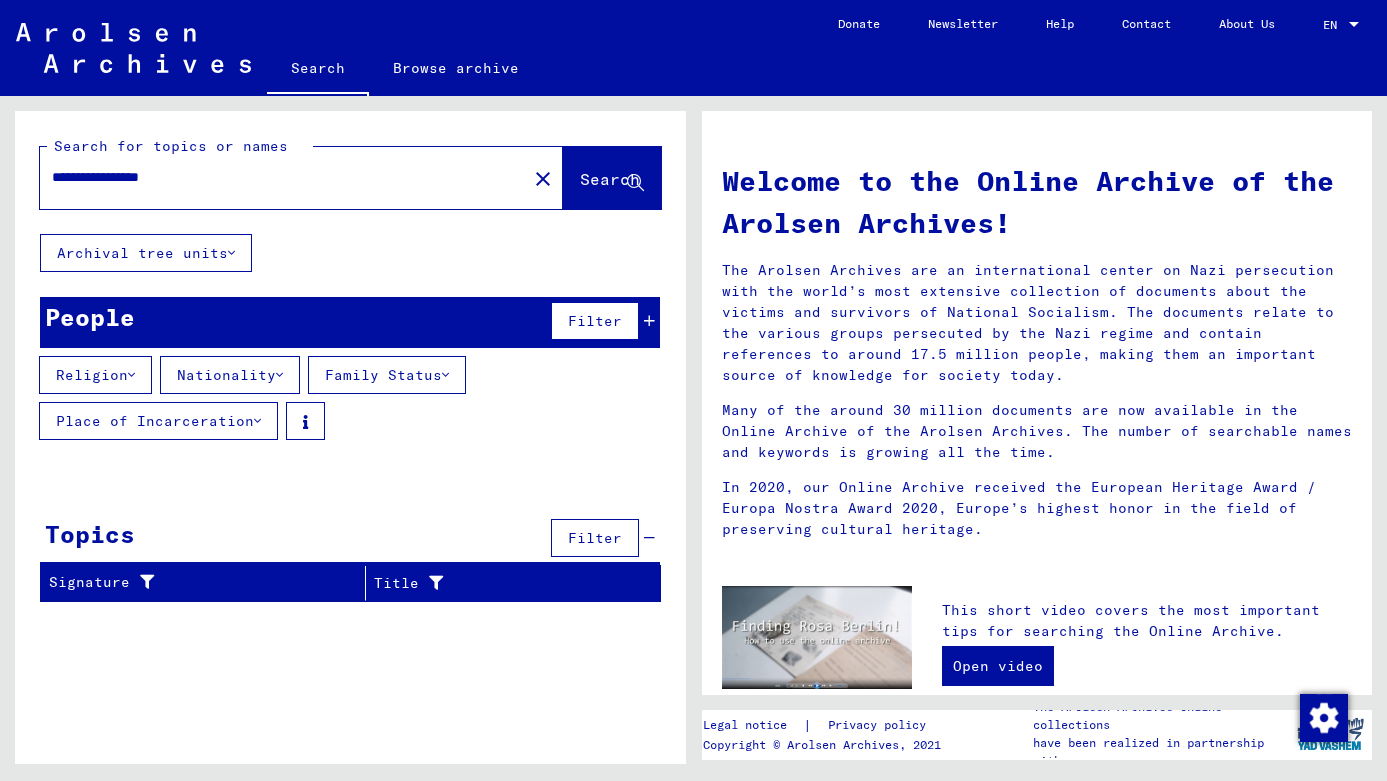 click on "**********" at bounding box center (277, 177) 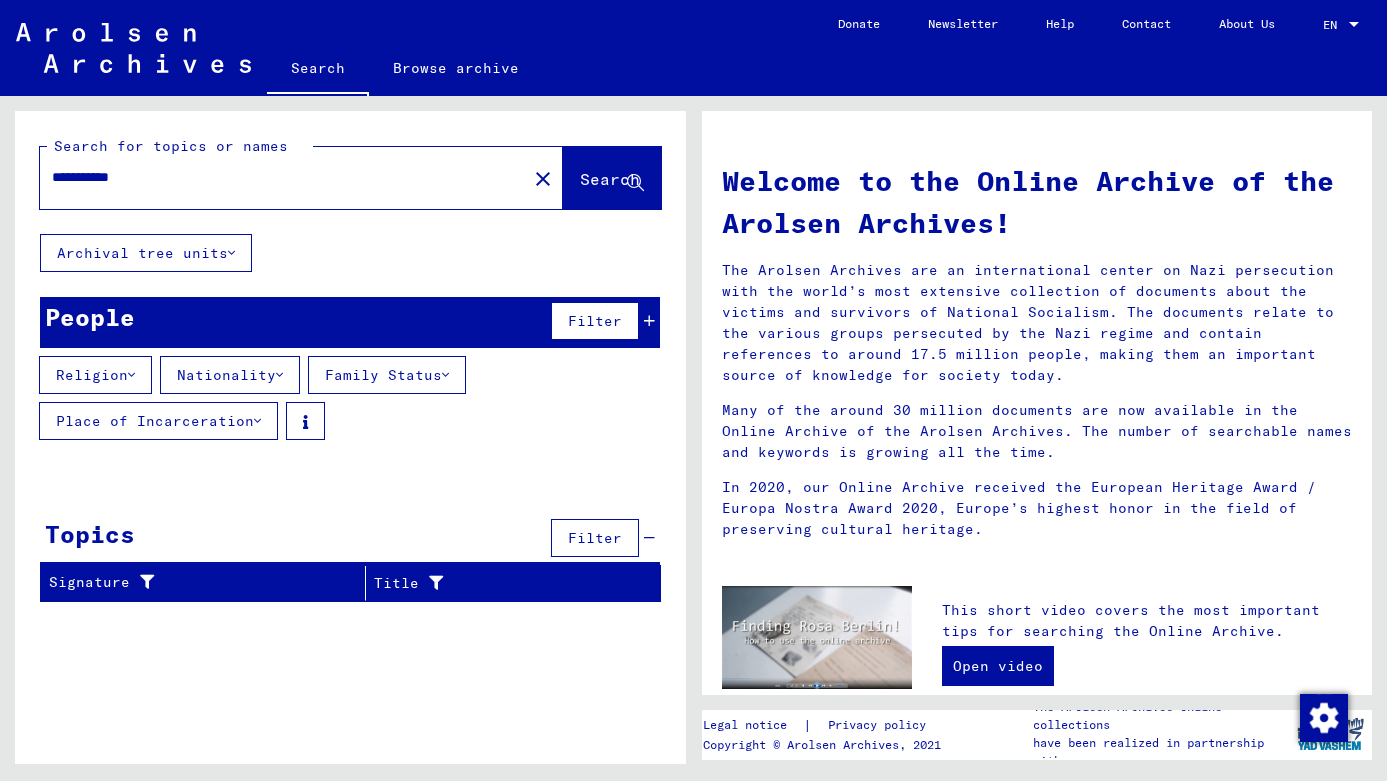 type on "**********" 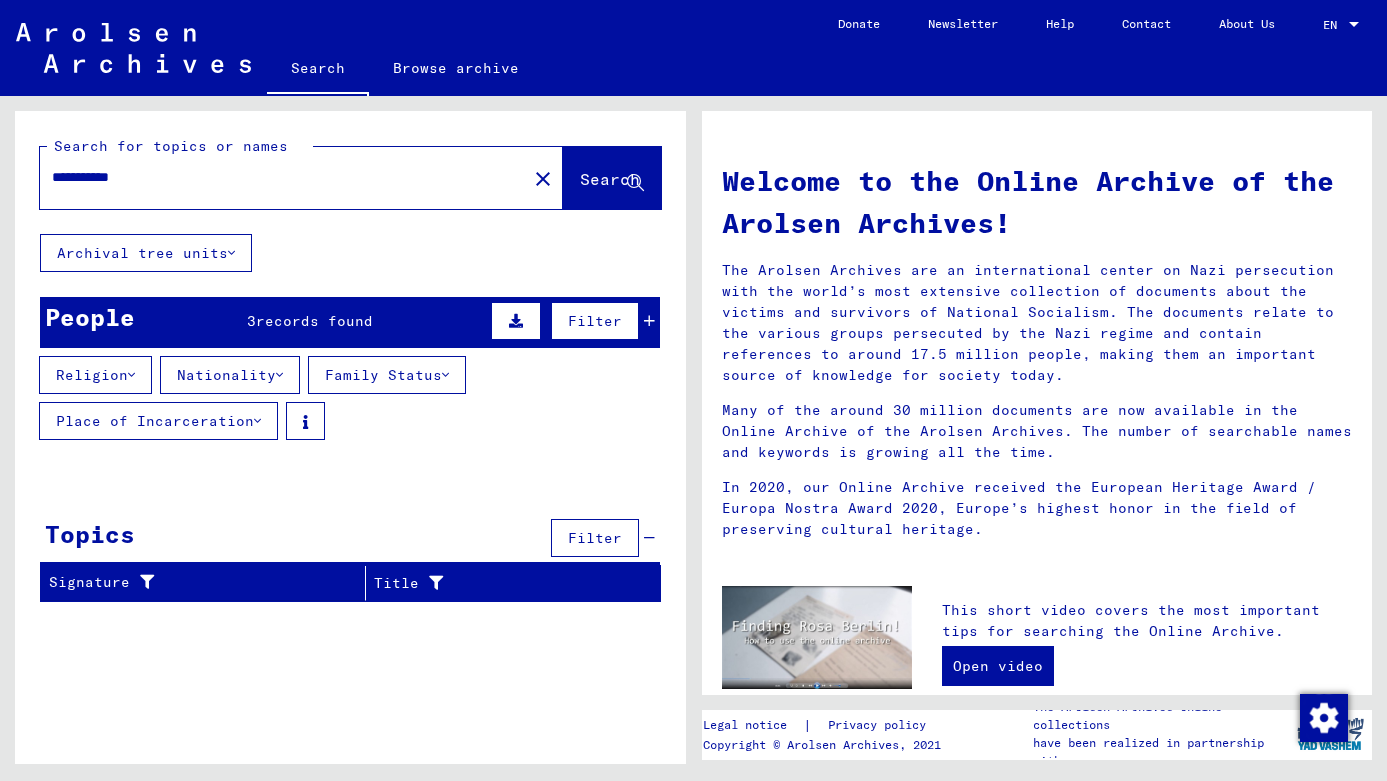 click on "Religion   Nationality   Family Status   Place of Incarceration" at bounding box center [350, 402] 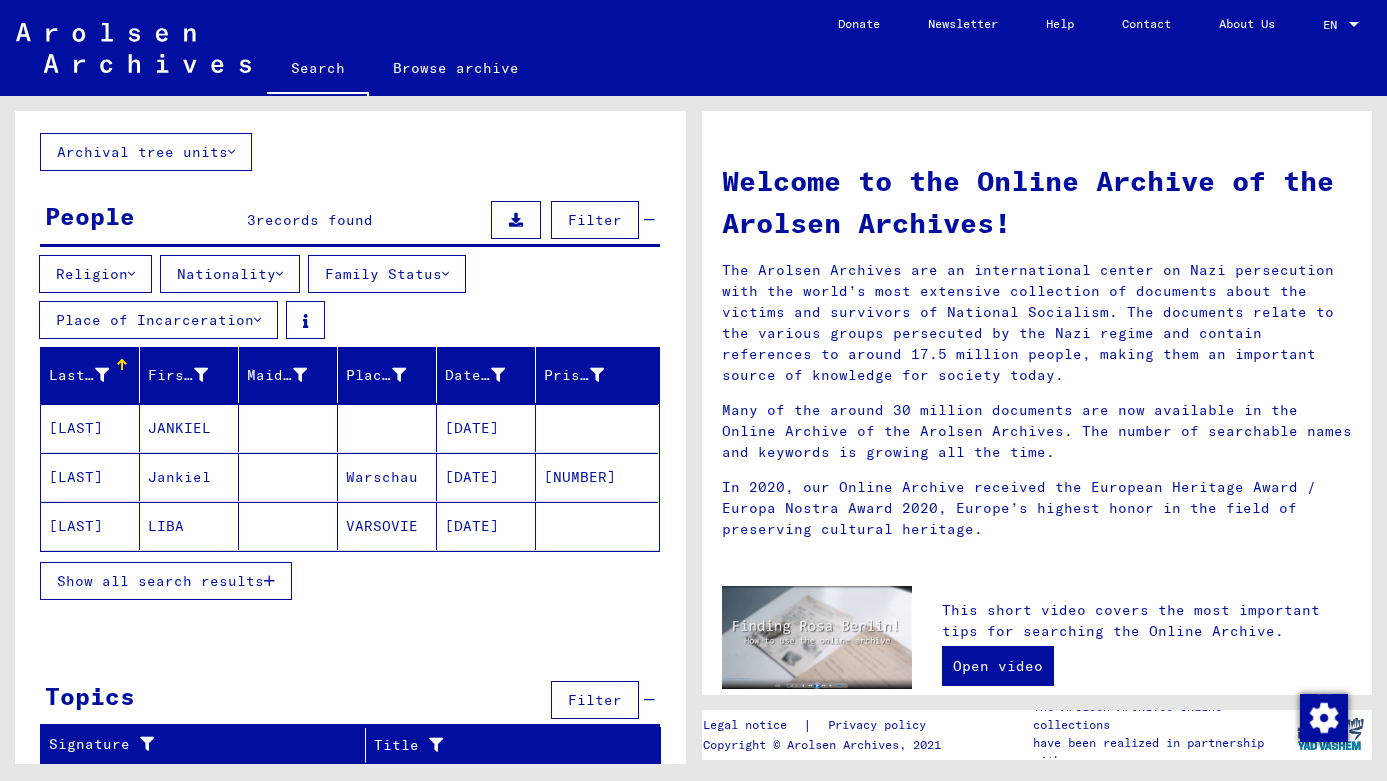 scroll, scrollTop: 0, scrollLeft: 0, axis: both 